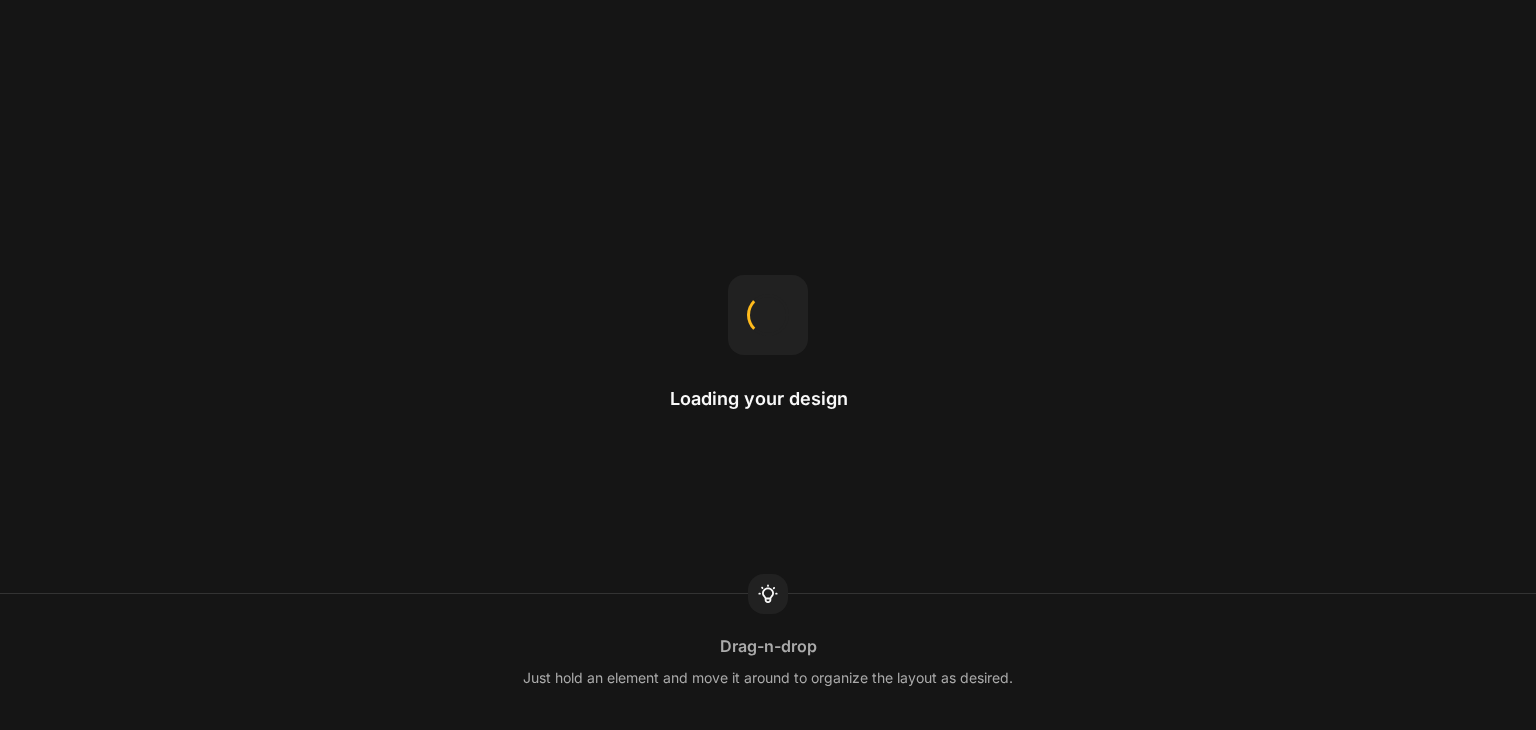 scroll, scrollTop: 0, scrollLeft: 0, axis: both 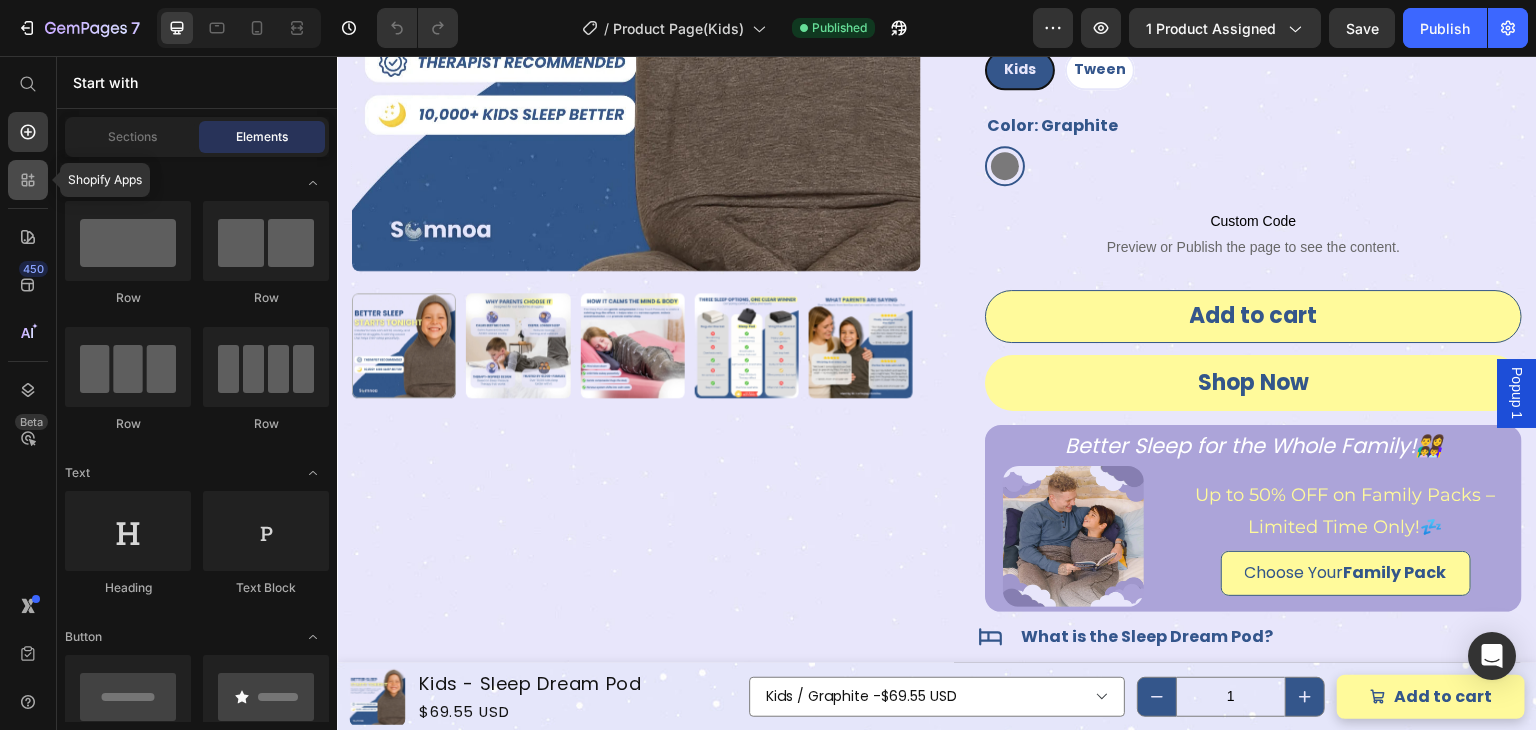 click 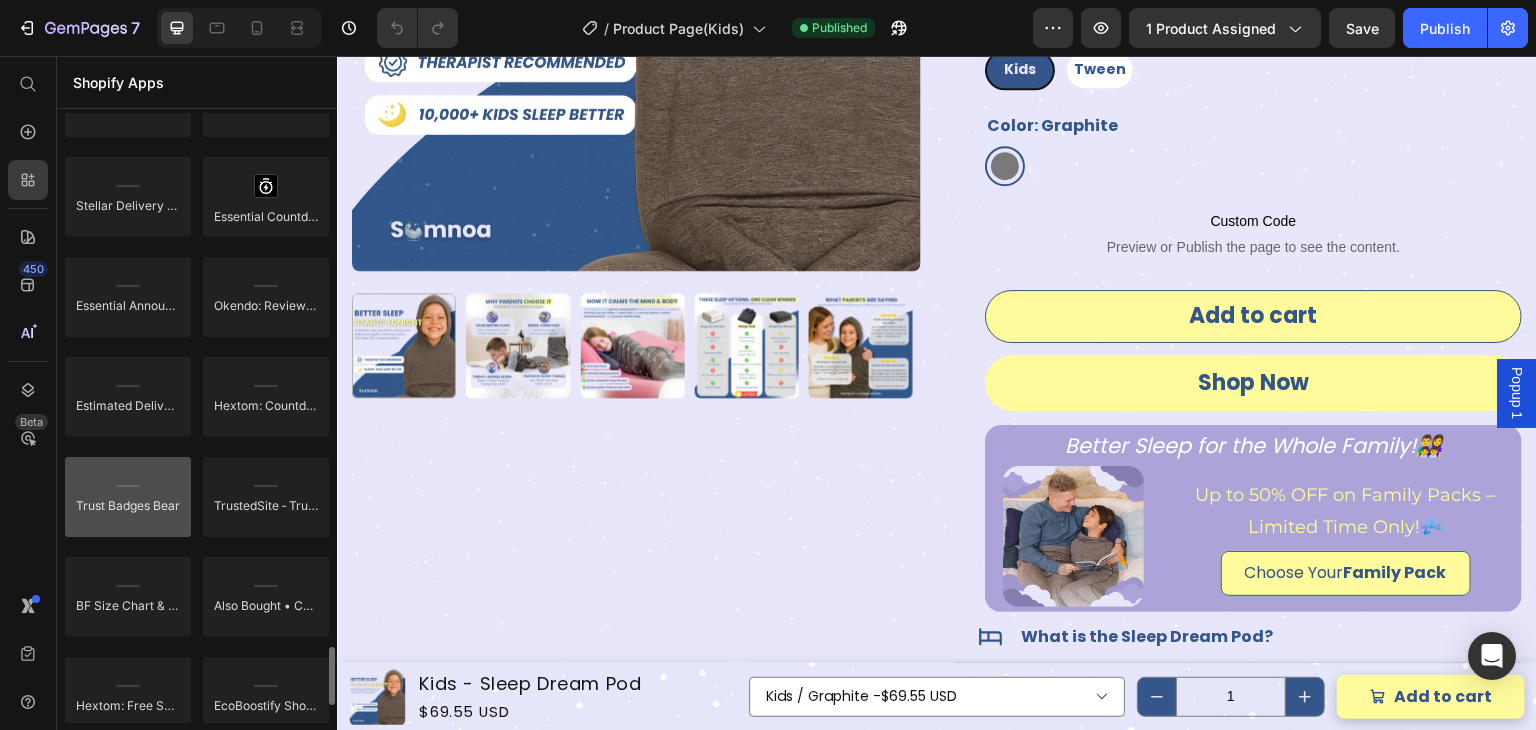 scroll, scrollTop: 5541, scrollLeft: 0, axis: vertical 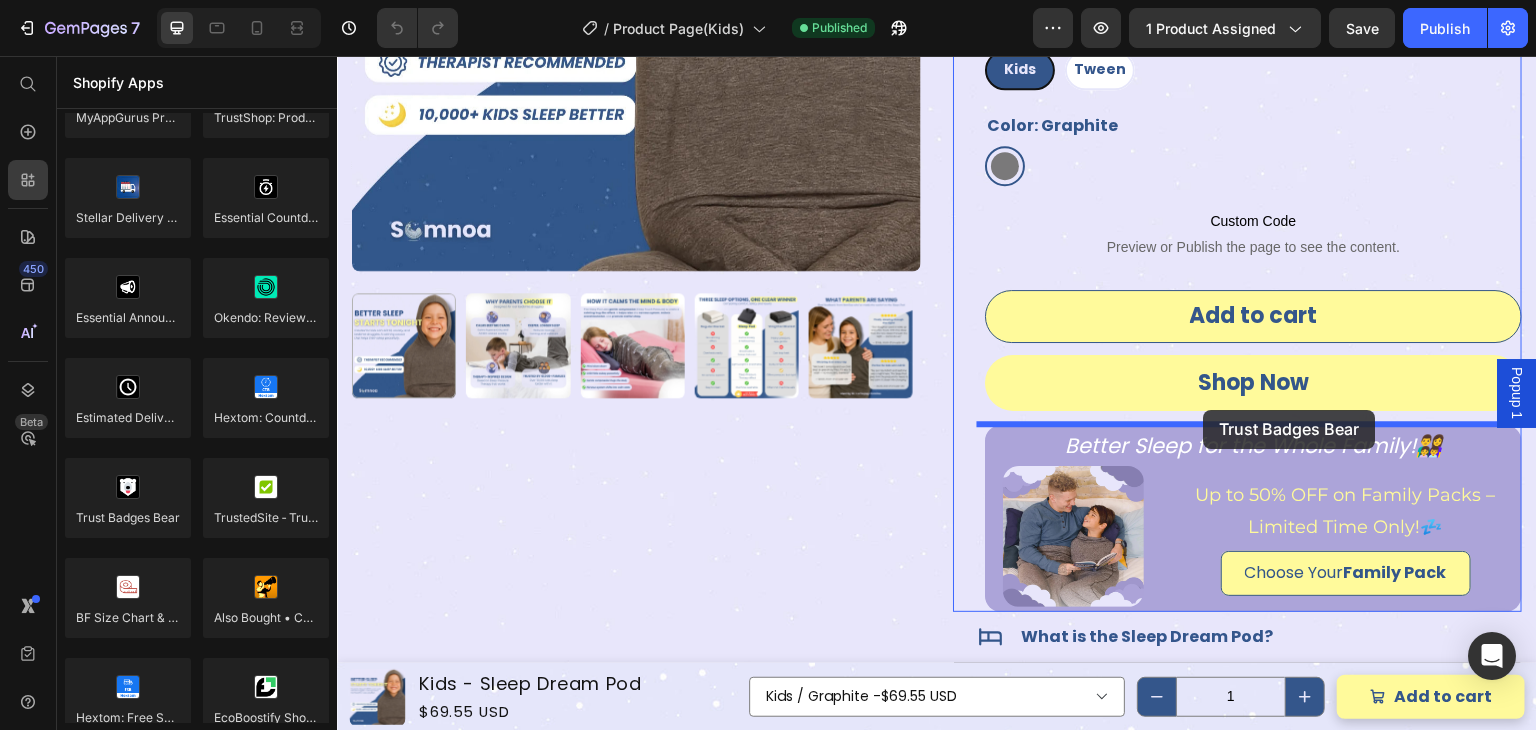 drag, startPoint x: 471, startPoint y: 552, endPoint x: 1204, endPoint y: 410, distance: 746.62775 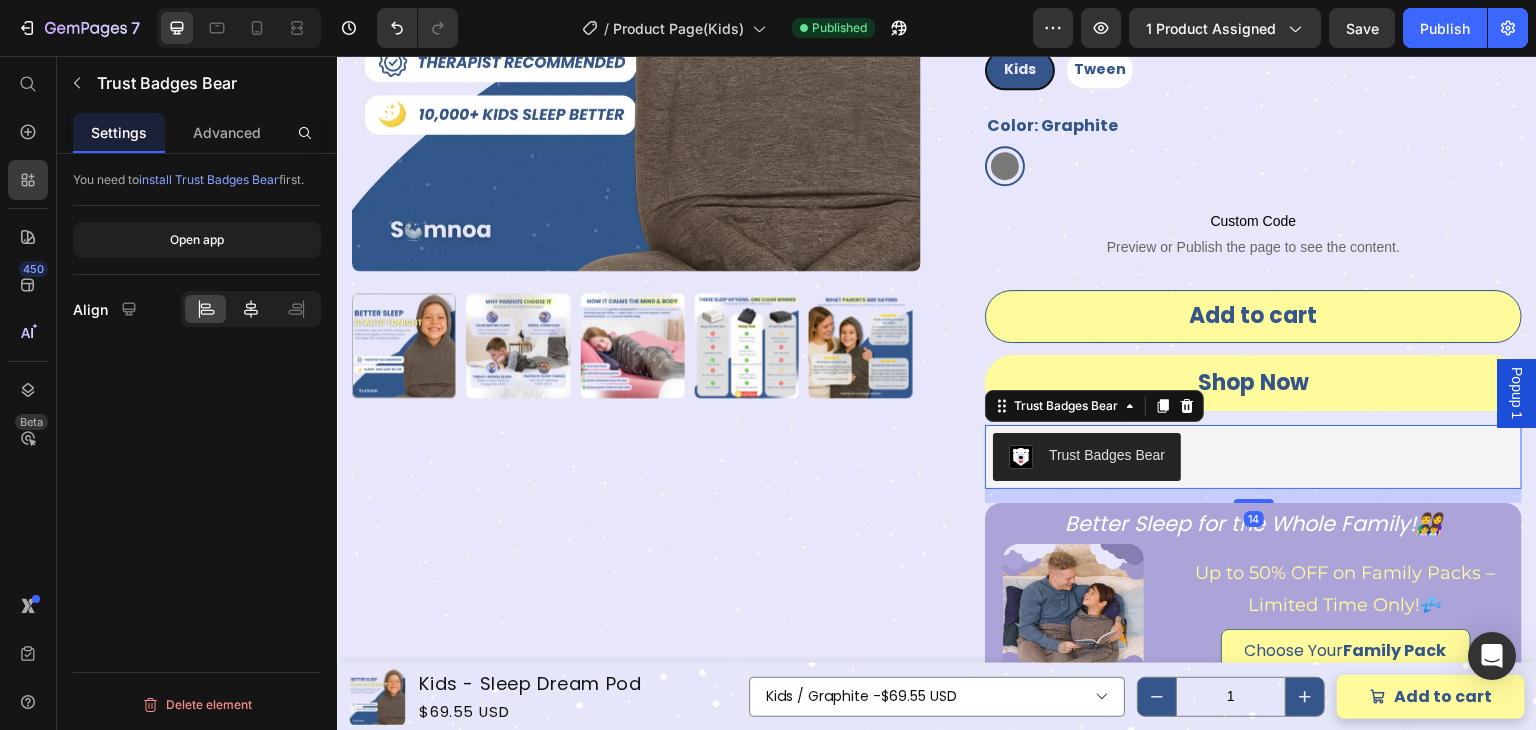click 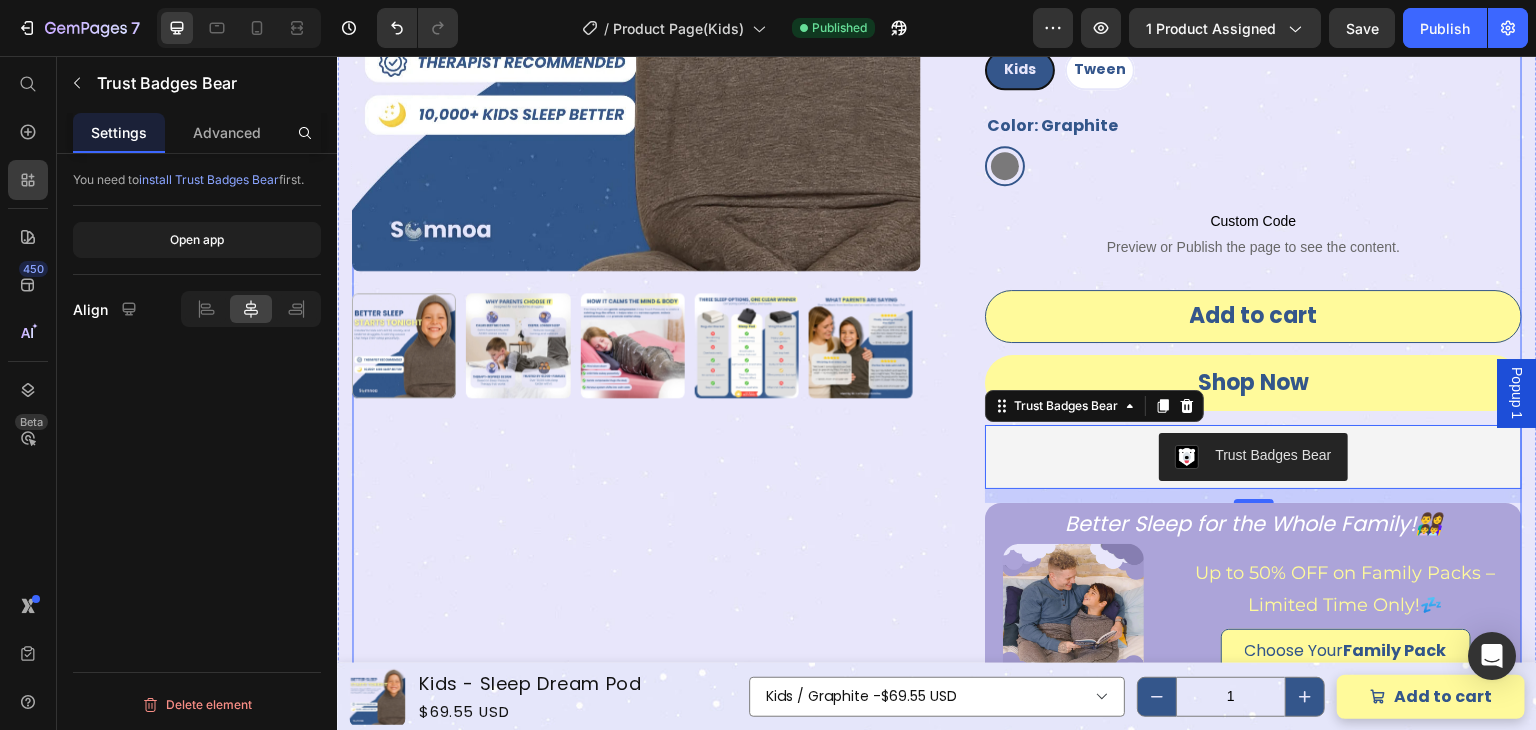 click on "Product Images" at bounding box center [636, 511] 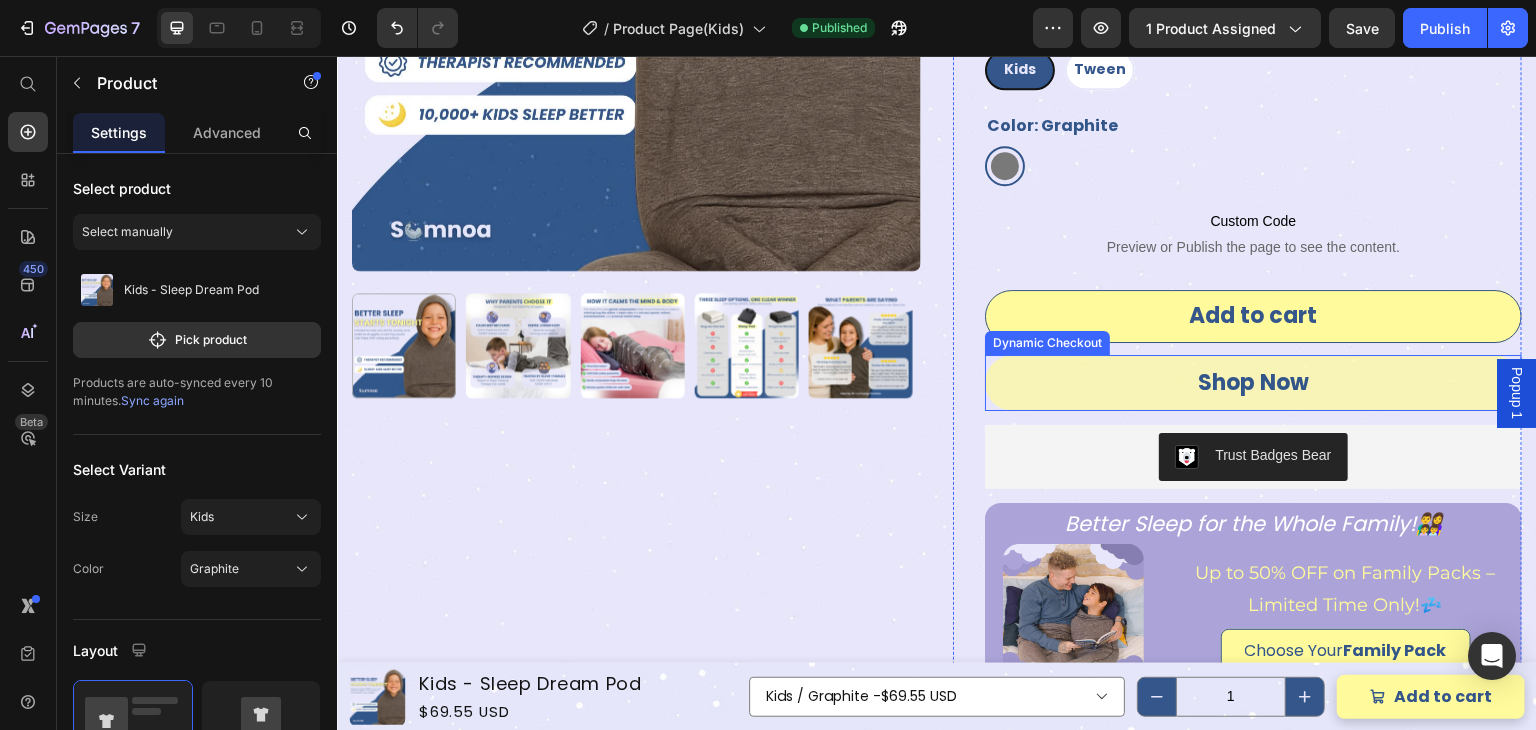 click on "Shop Now" at bounding box center [1253, 383] 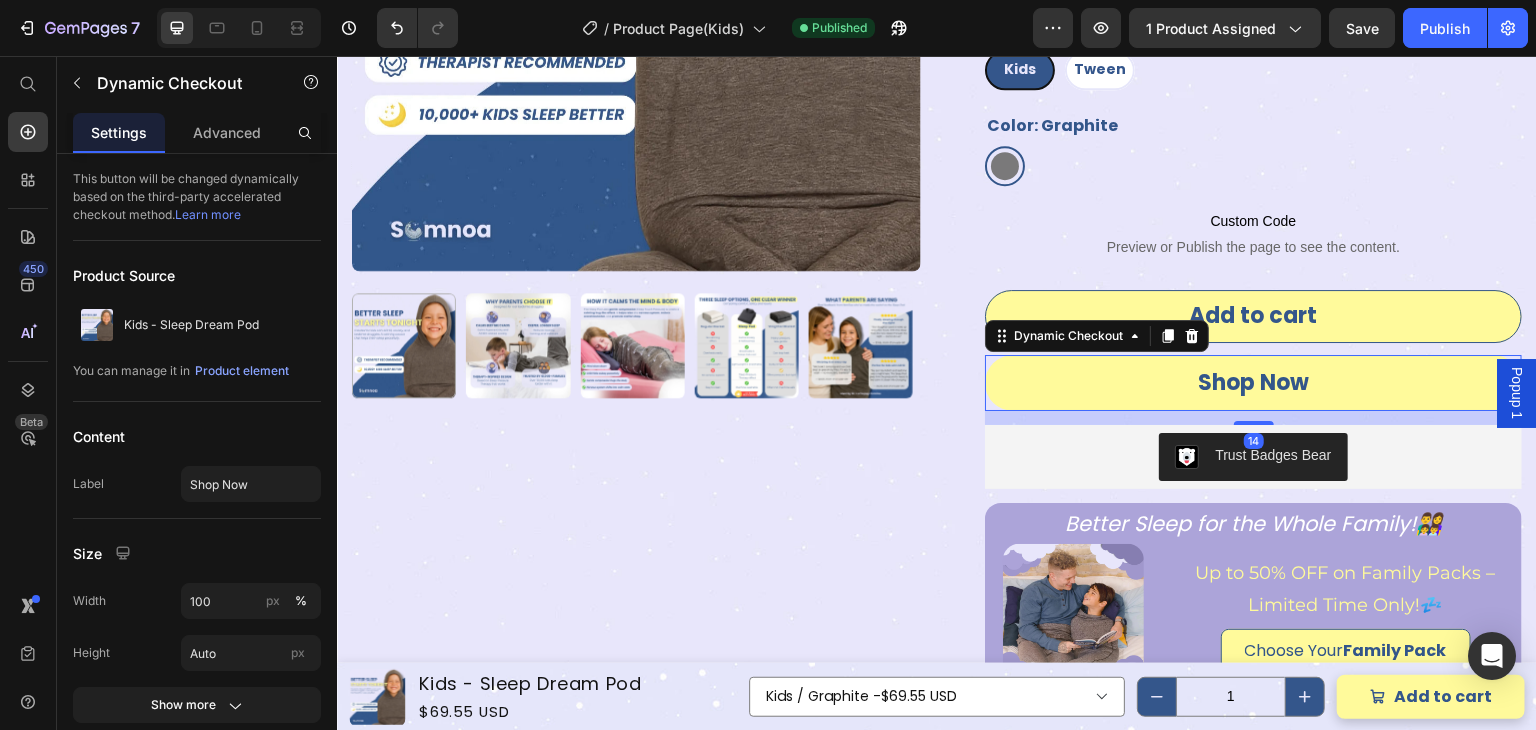click on "14" at bounding box center [1253, 418] 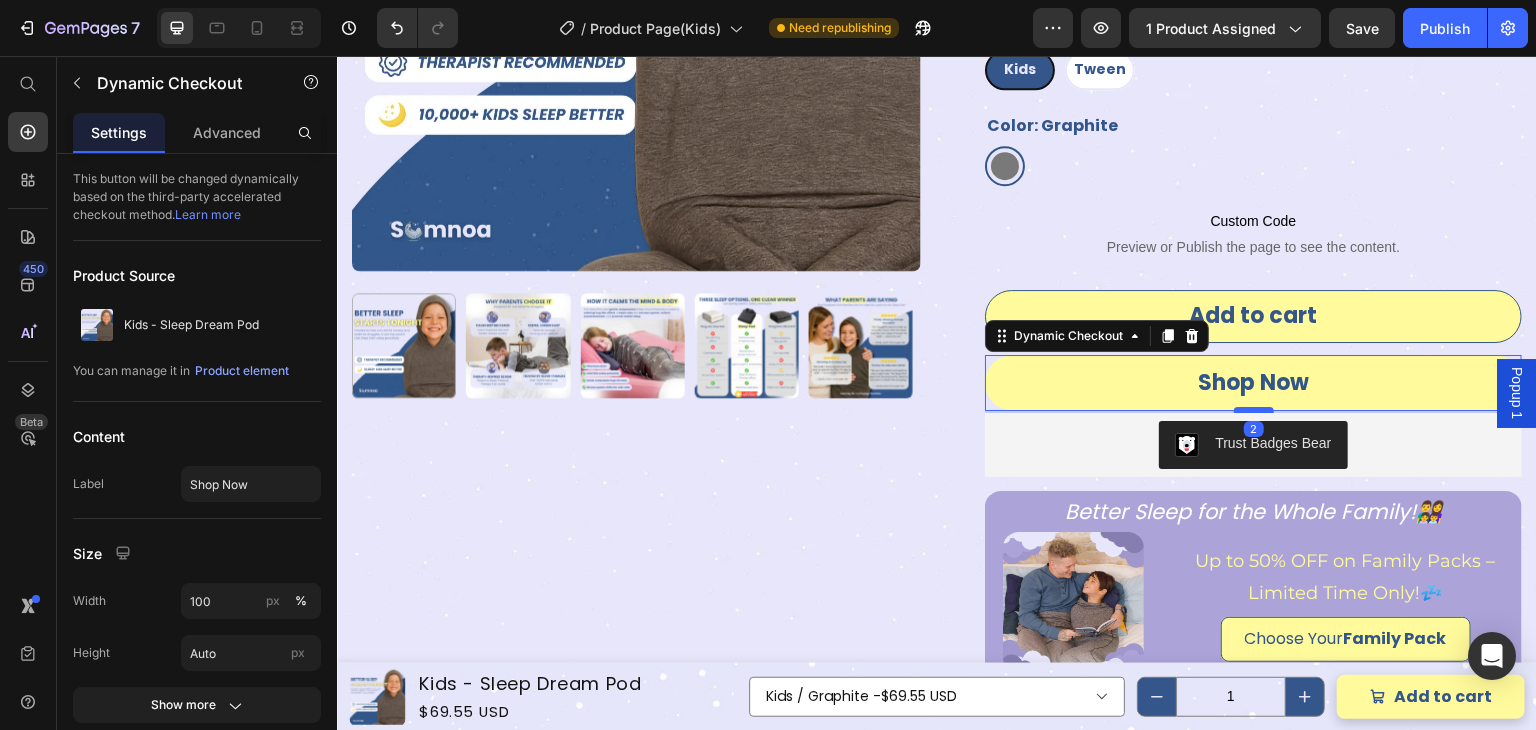 drag, startPoint x: 1249, startPoint y: 420, endPoint x: 1255, endPoint y: 407, distance: 14.3178215 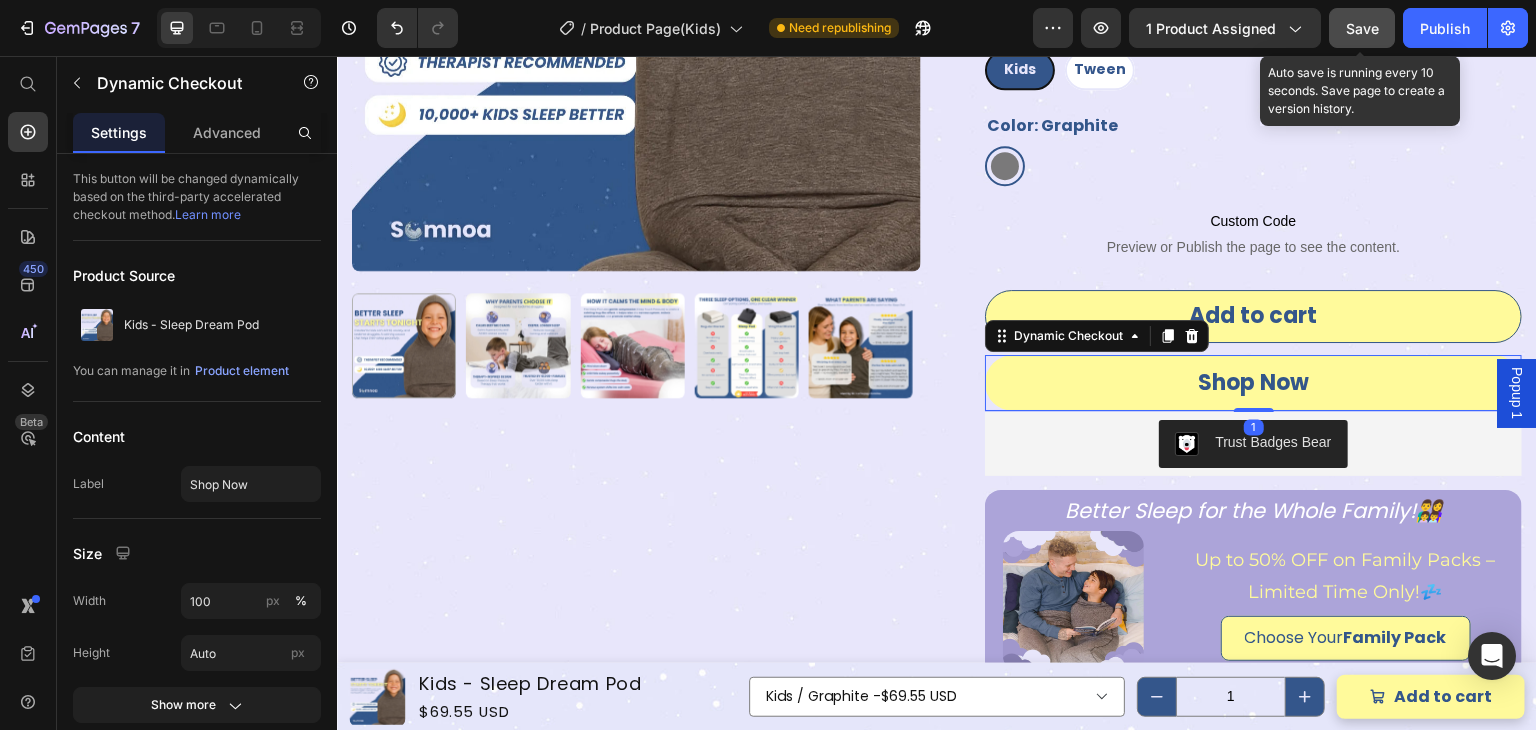 click on "Save" 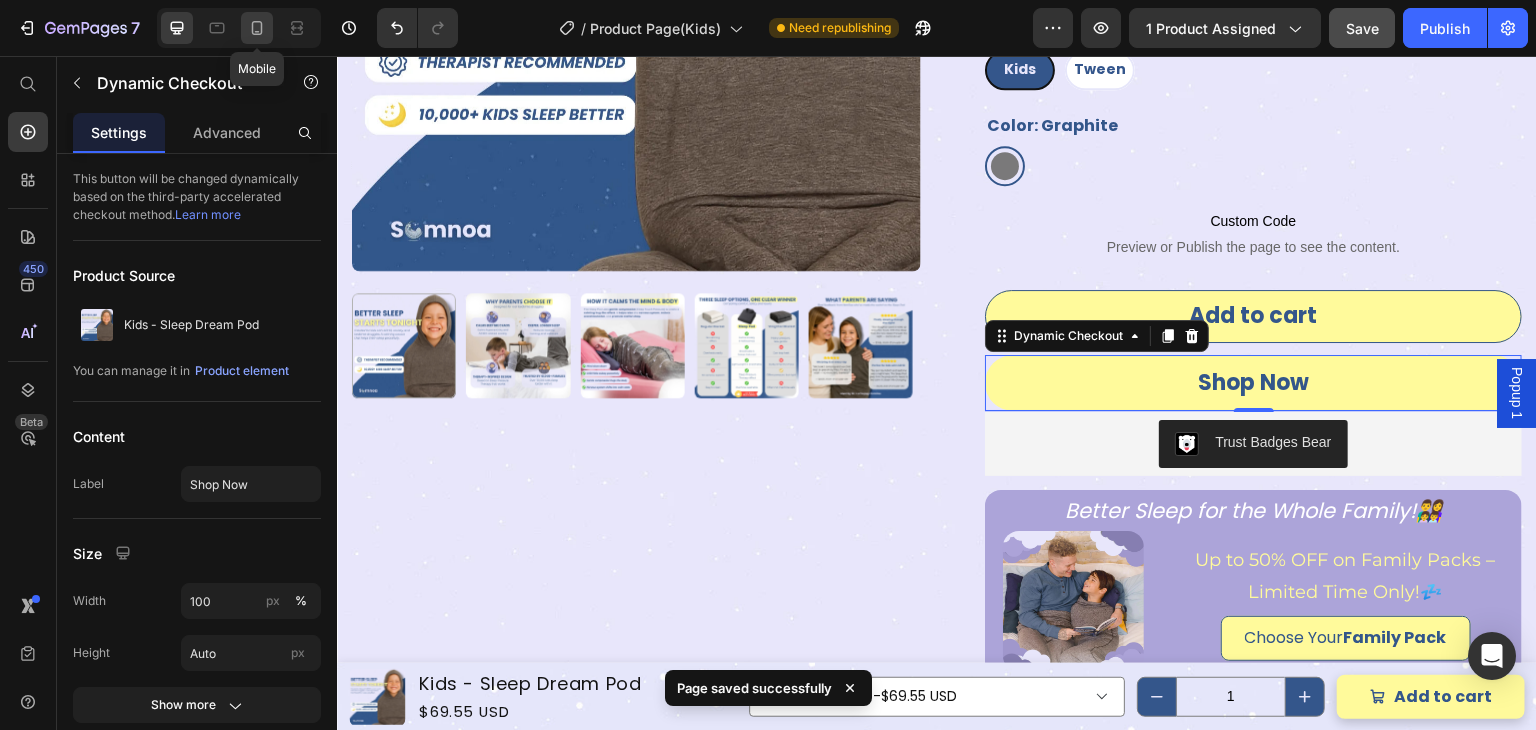 click 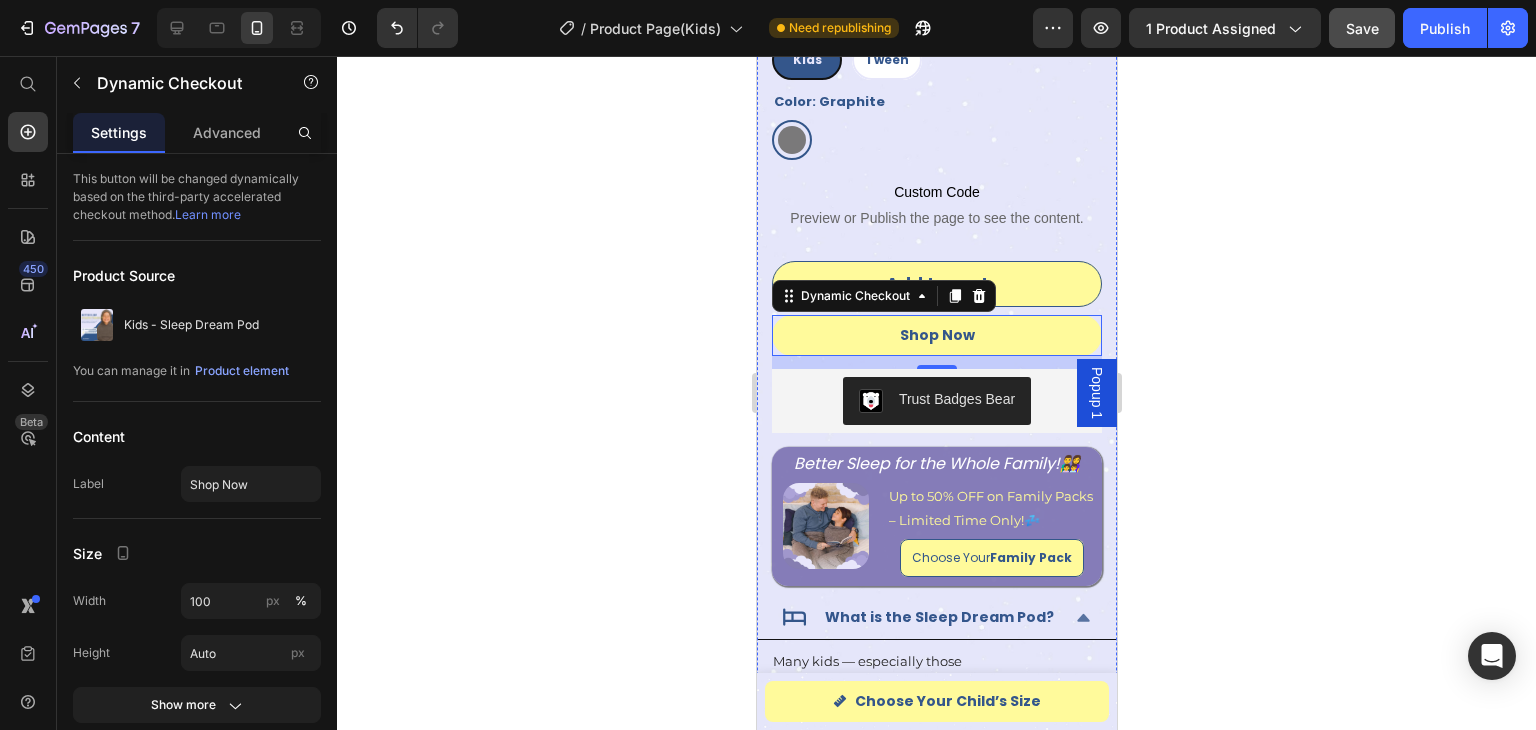 scroll, scrollTop: 917, scrollLeft: 0, axis: vertical 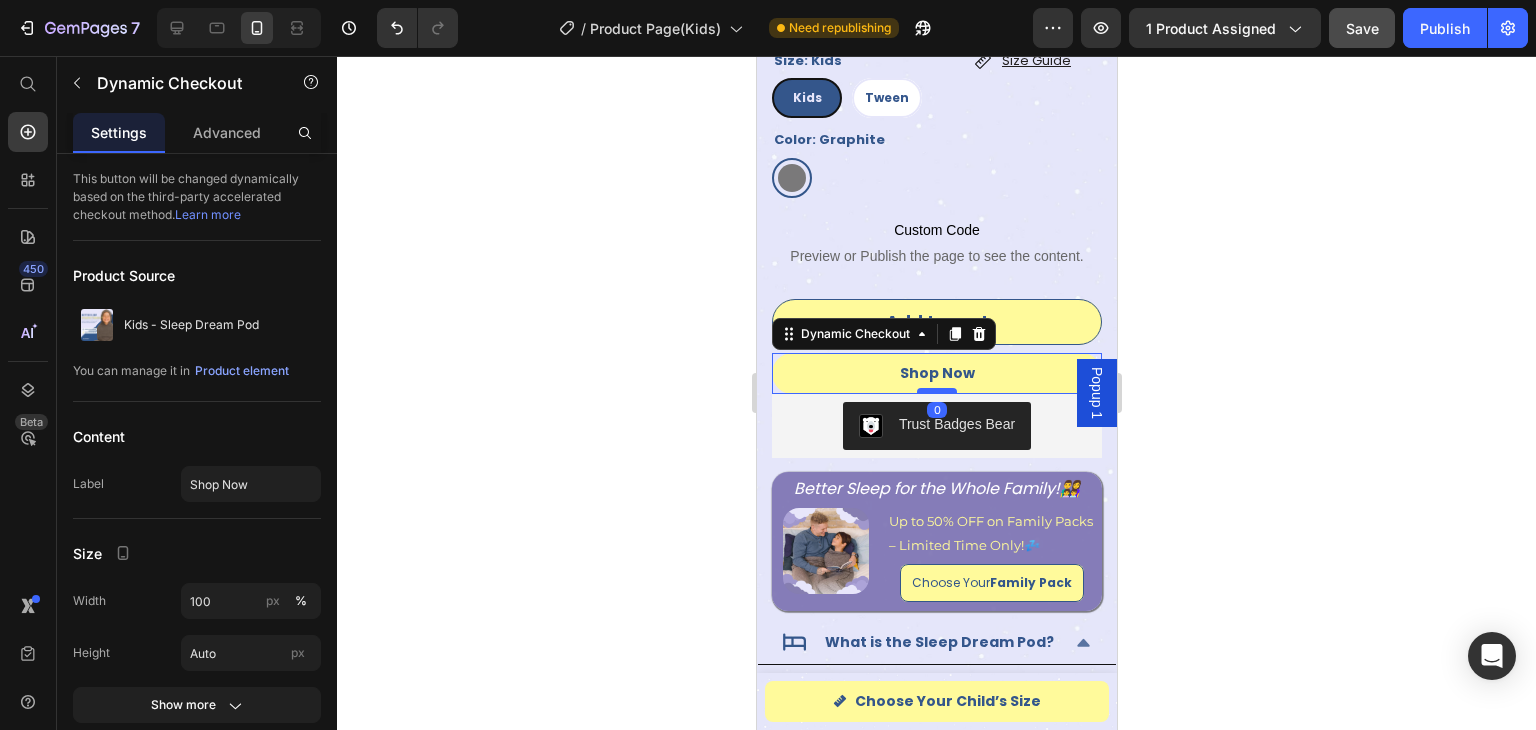 drag, startPoint x: 932, startPoint y: 388, endPoint x: 930, endPoint y: 372, distance: 16.124516 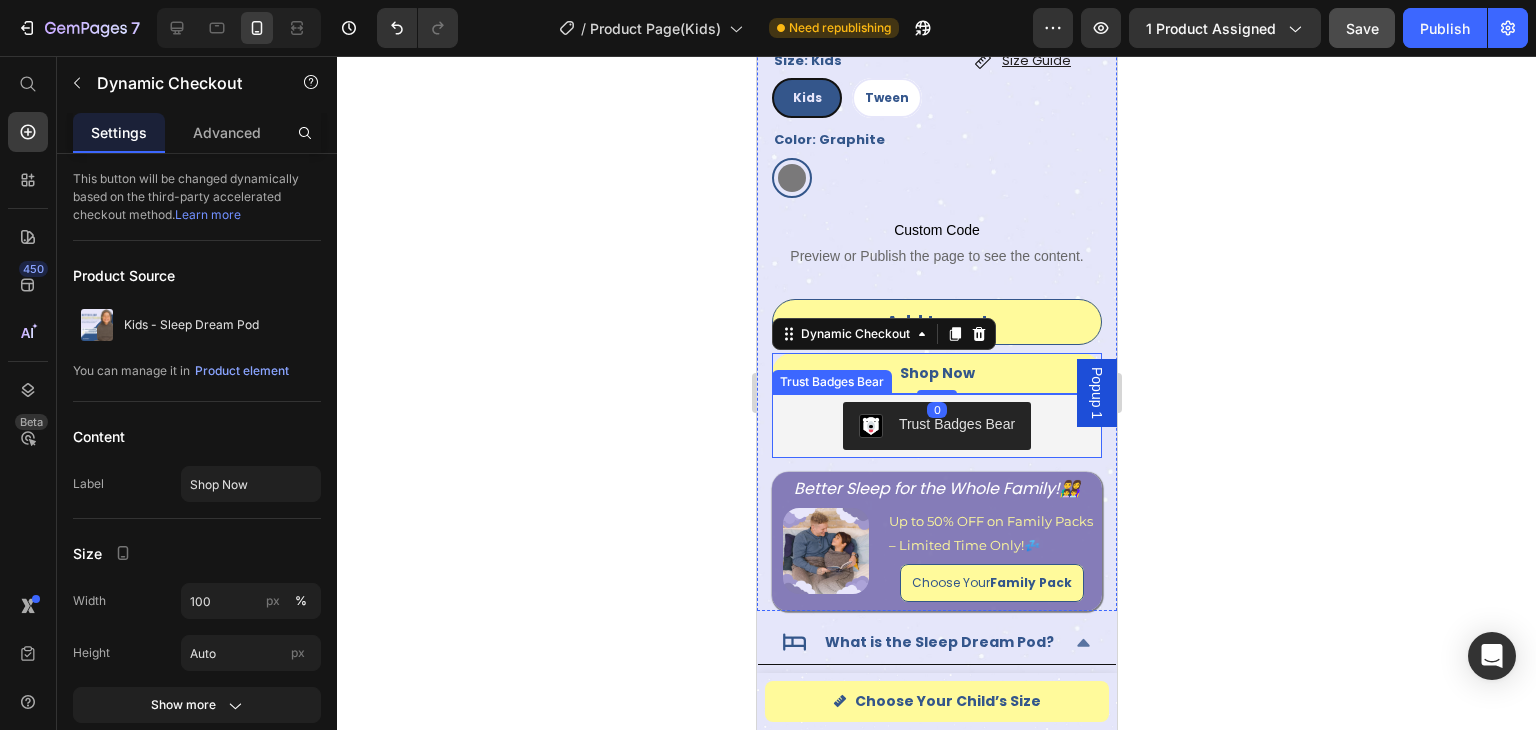 click on "Trust Badges Bear" at bounding box center [936, 426] 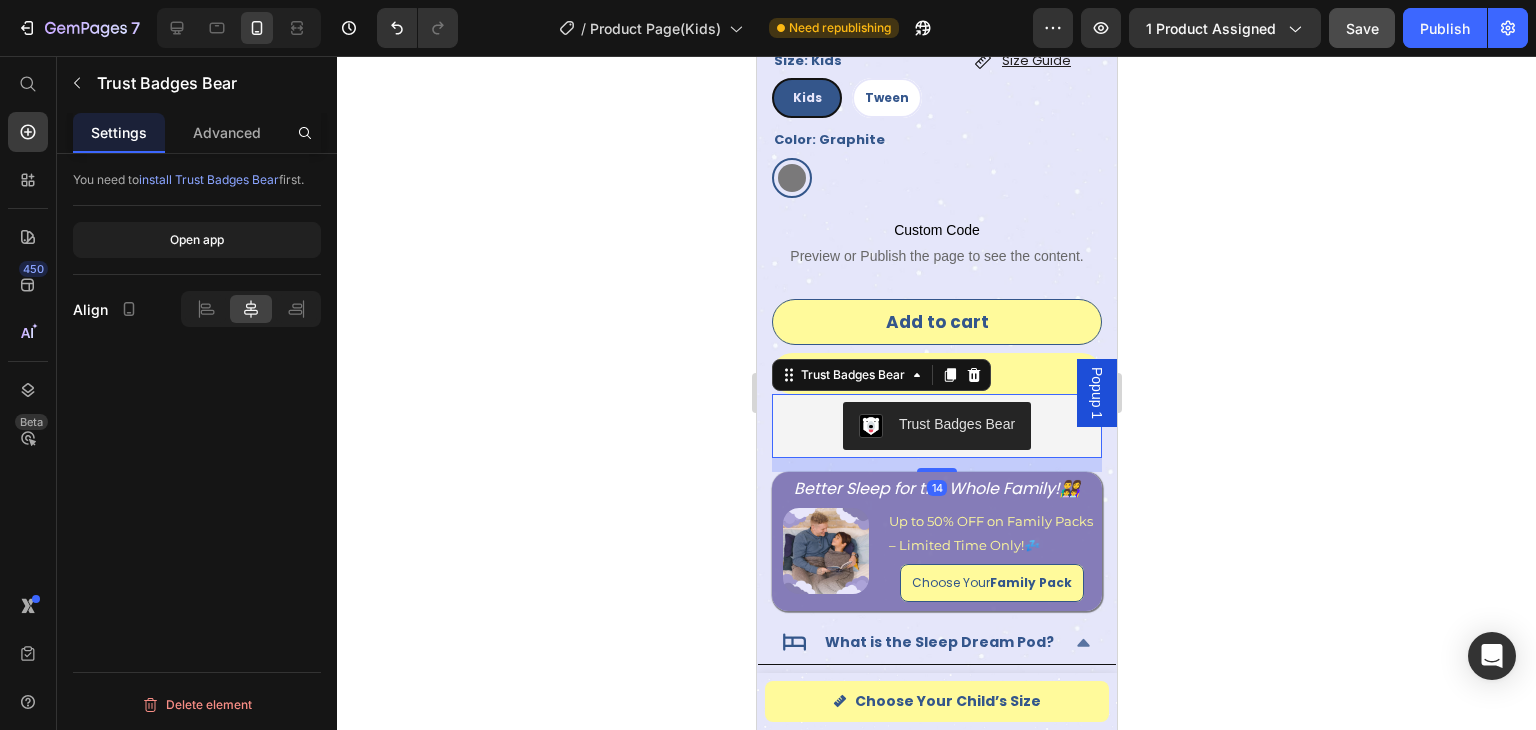 click on "14" at bounding box center (936, 458) 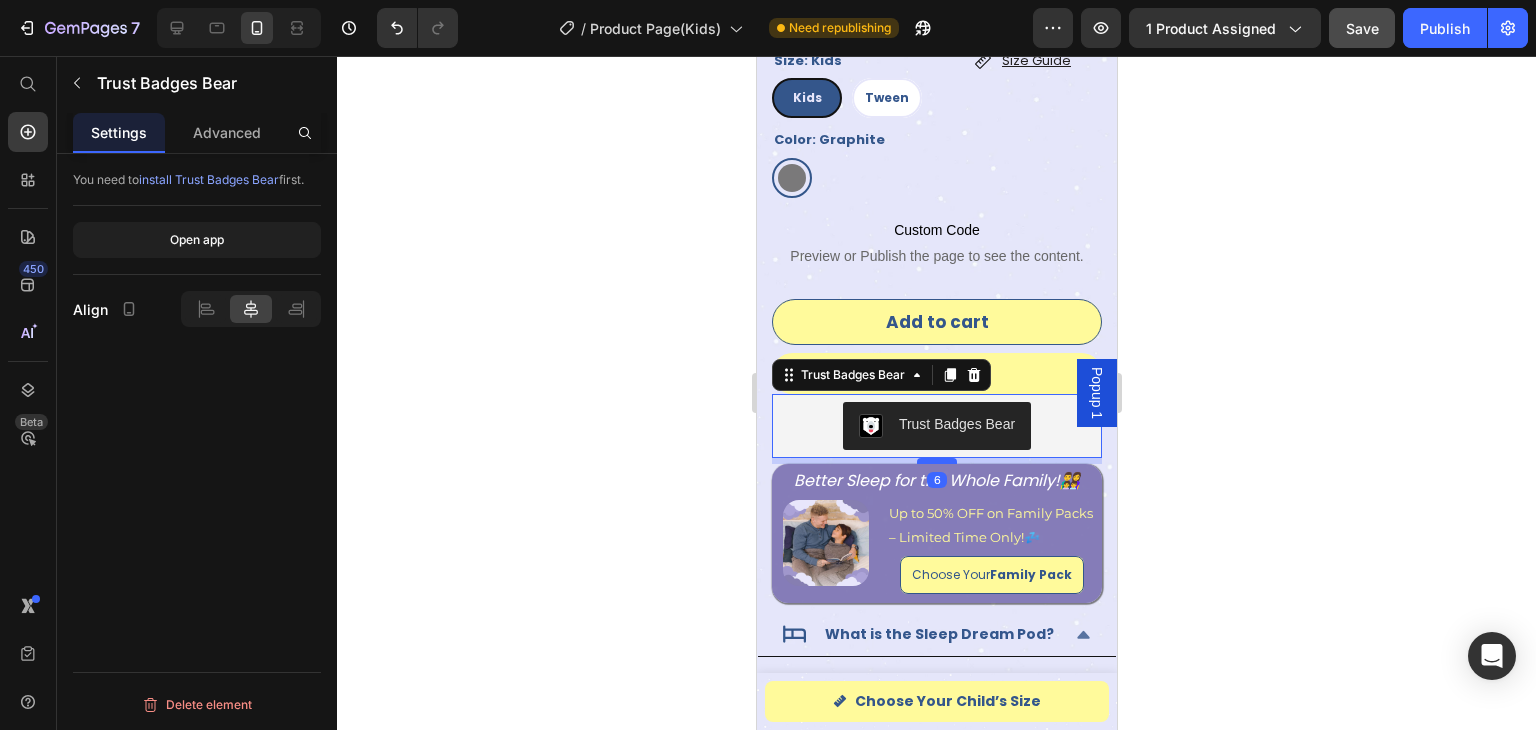 click at bounding box center [936, 461] 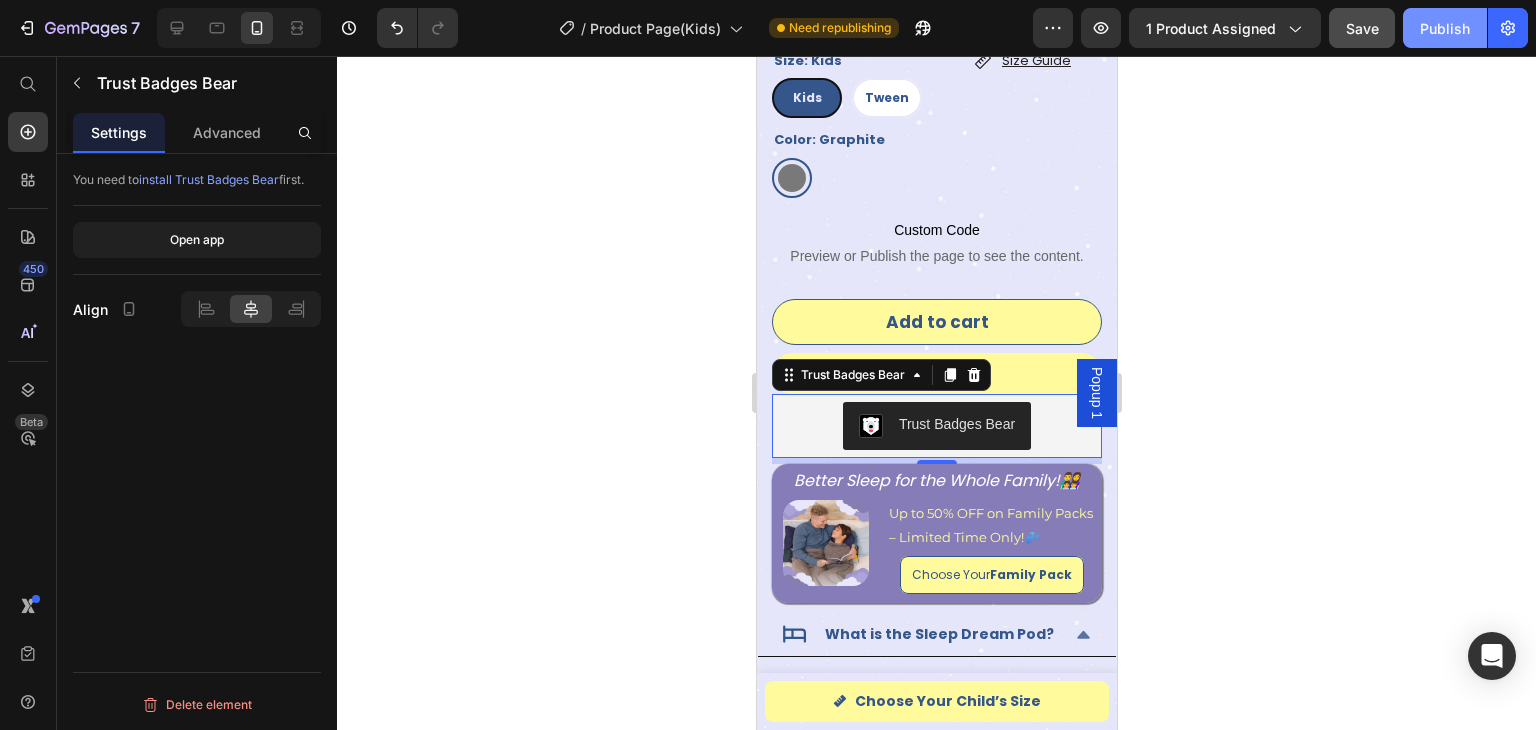 click on "Publish" at bounding box center (1445, 28) 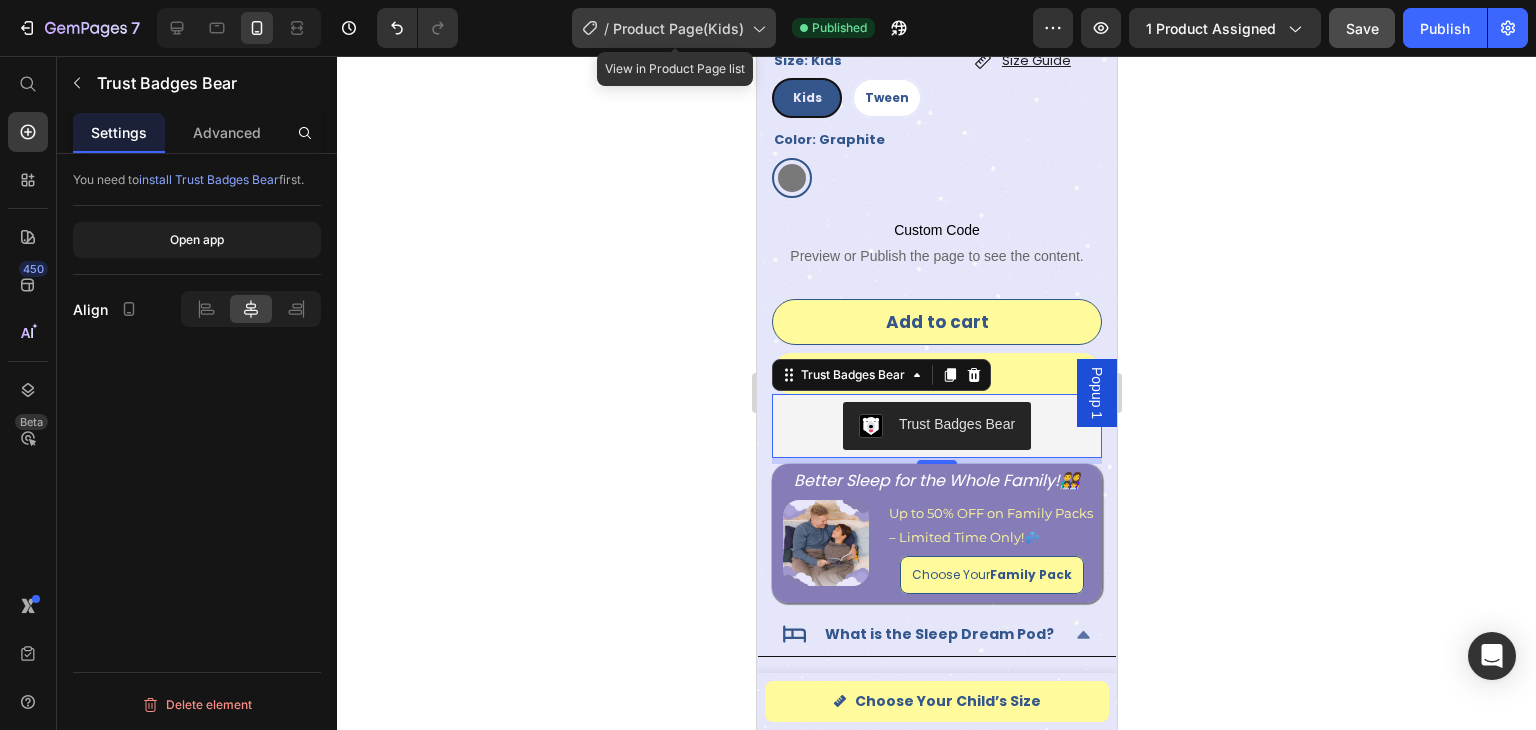click on "Product Page(Kids)" at bounding box center [678, 28] 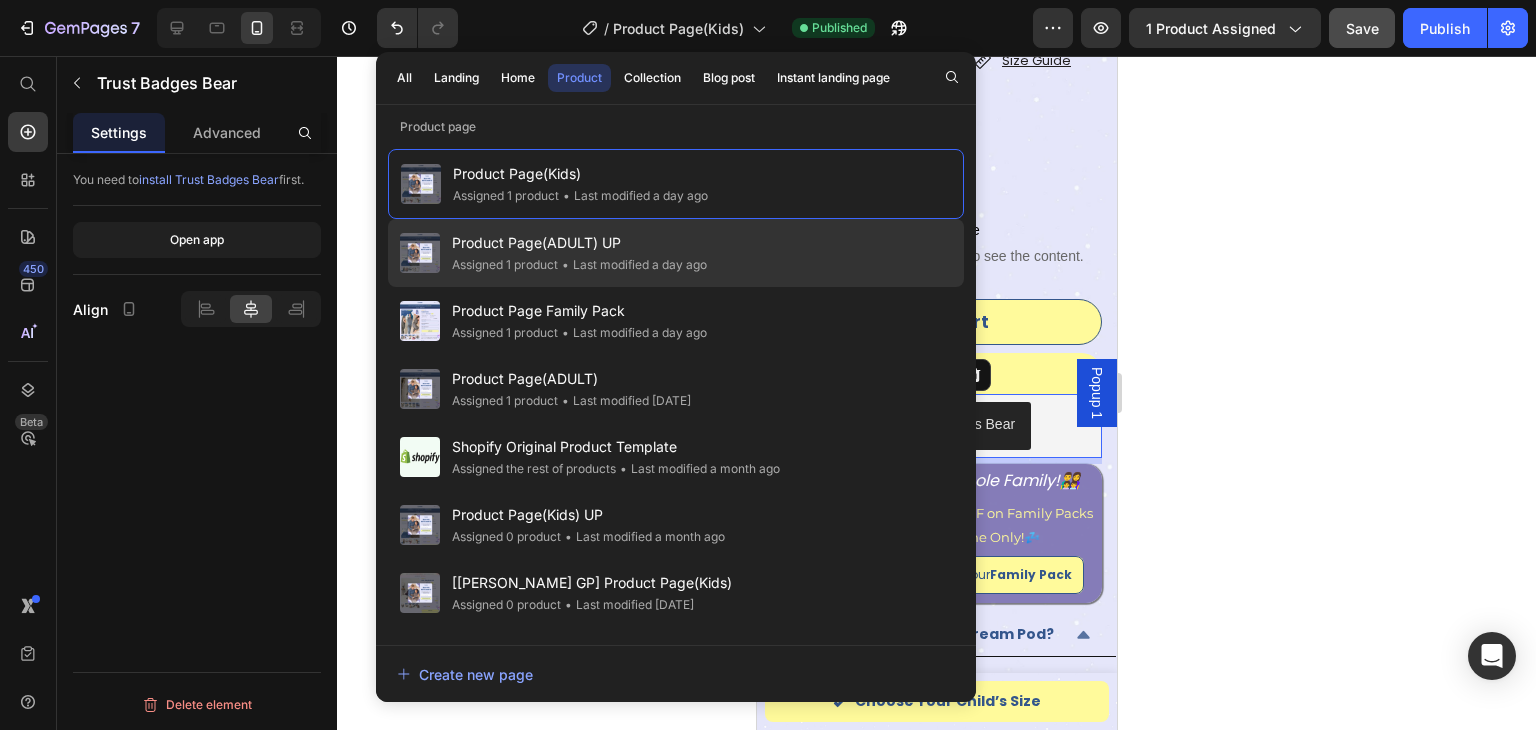 click on "• Last modified a day ago" 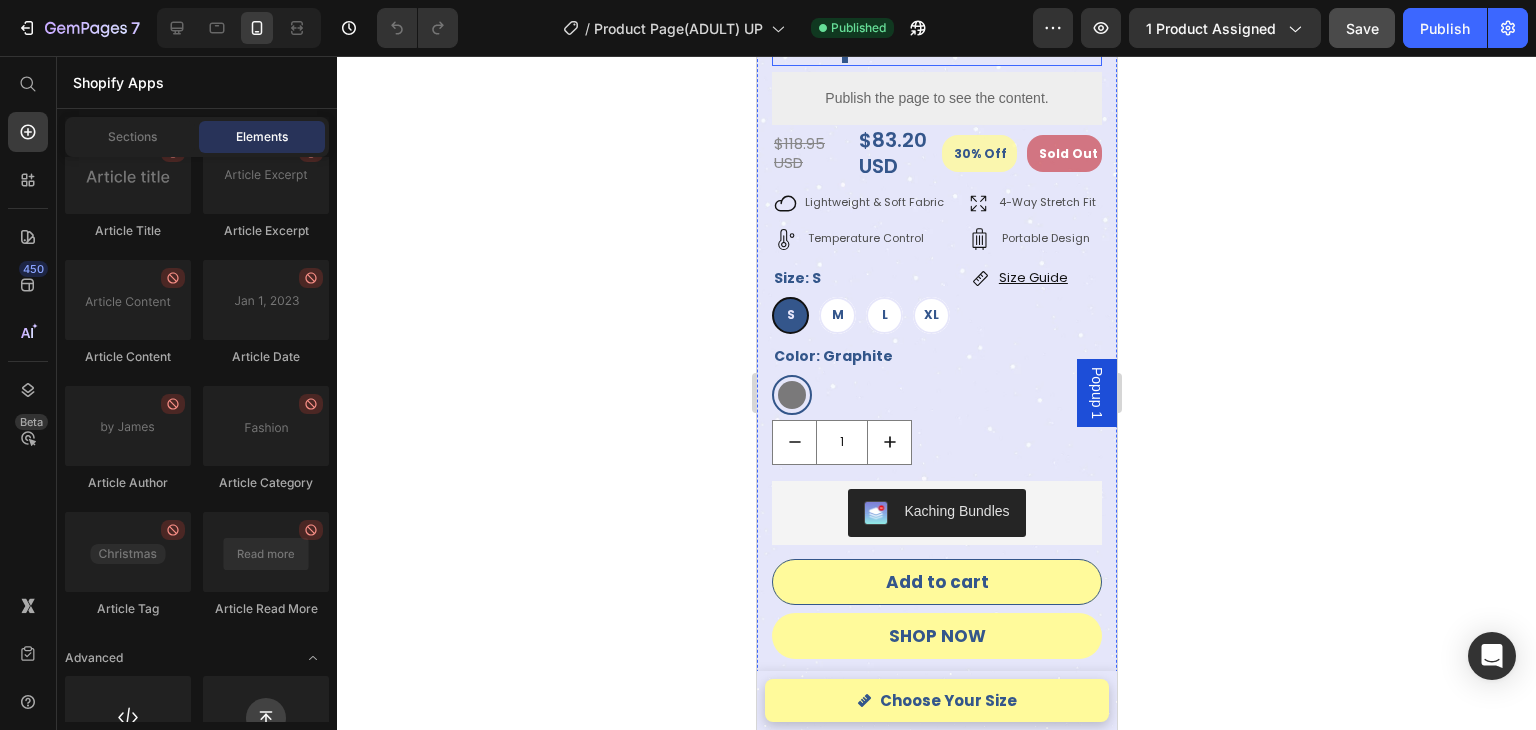 scroll, scrollTop: 787, scrollLeft: 0, axis: vertical 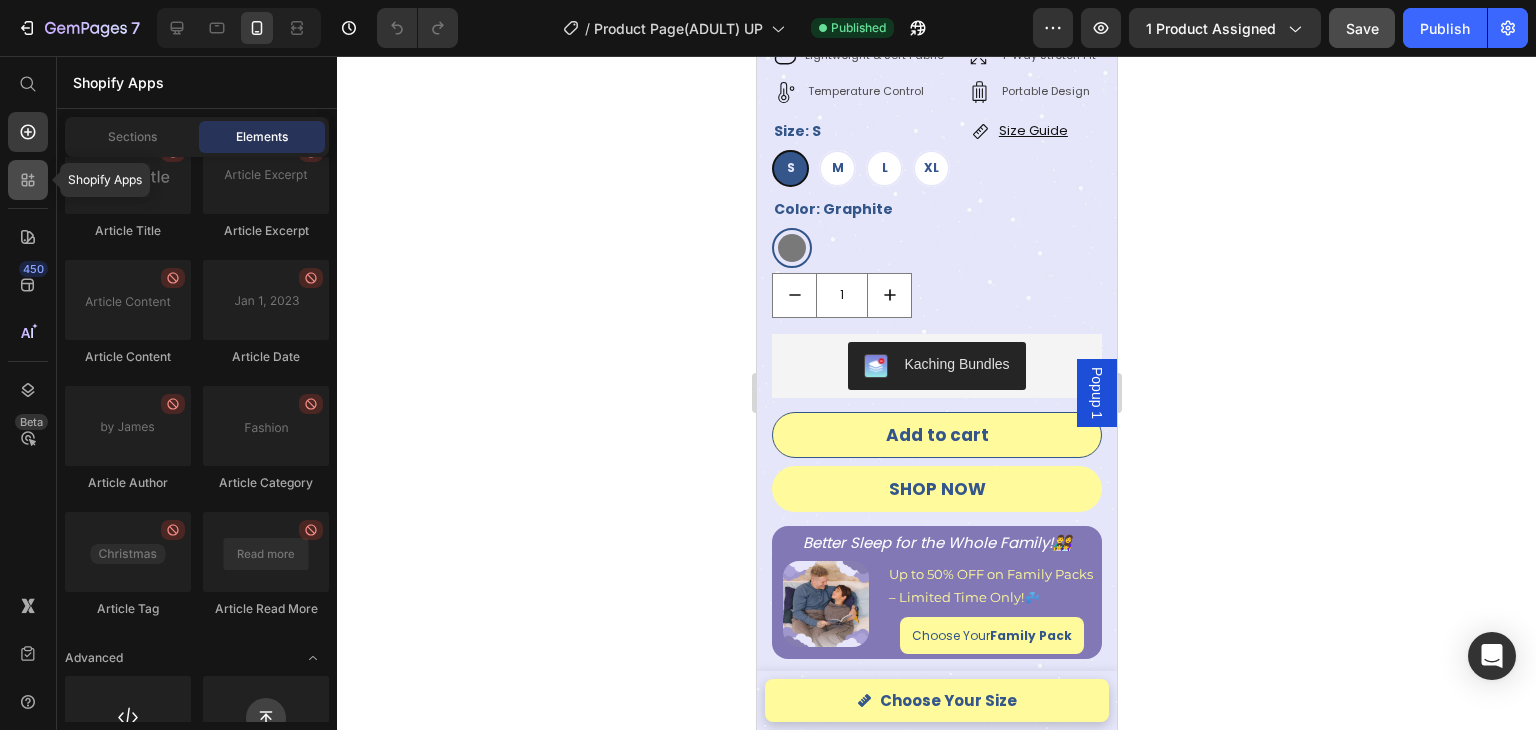 click 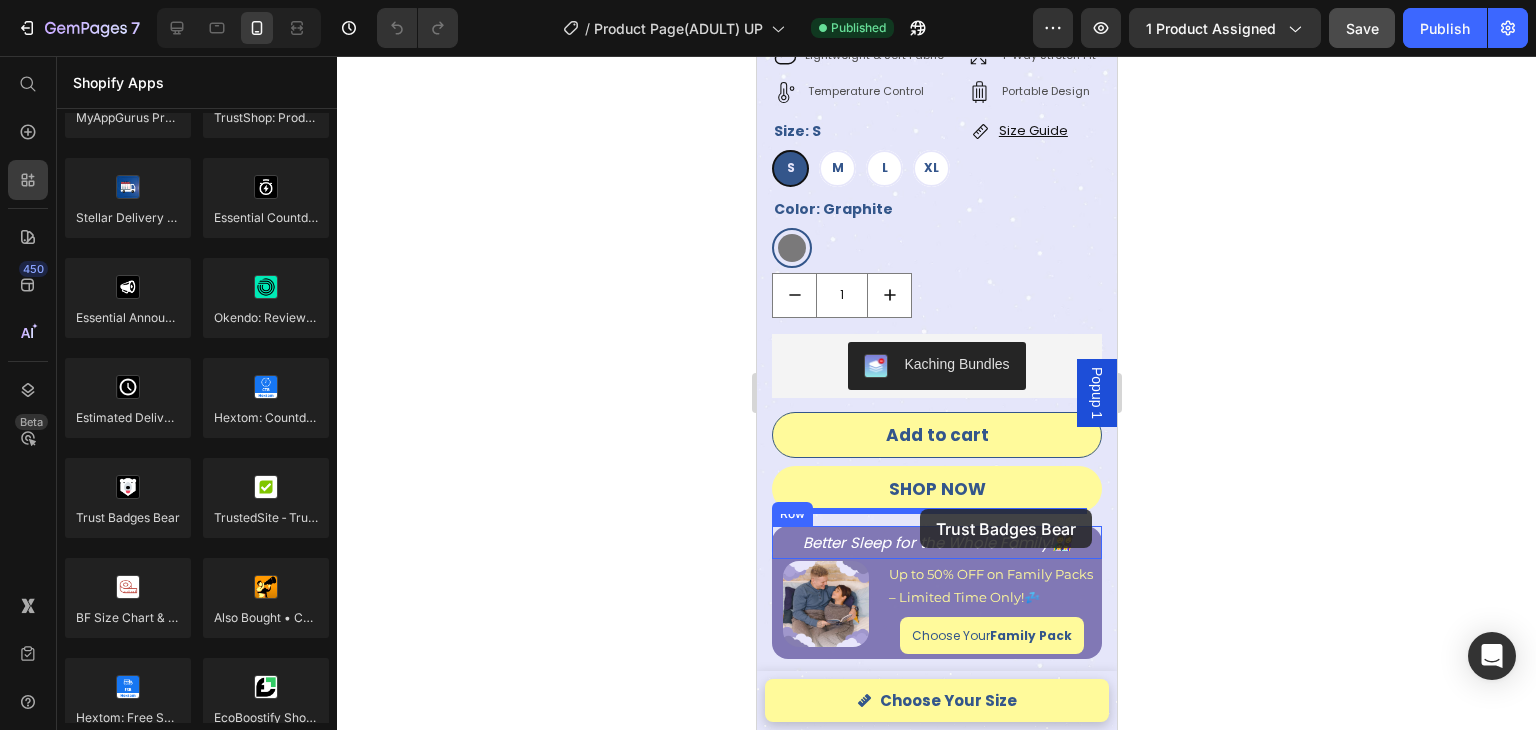 drag, startPoint x: 876, startPoint y: 570, endPoint x: 919, endPoint y: 509, distance: 74.63243 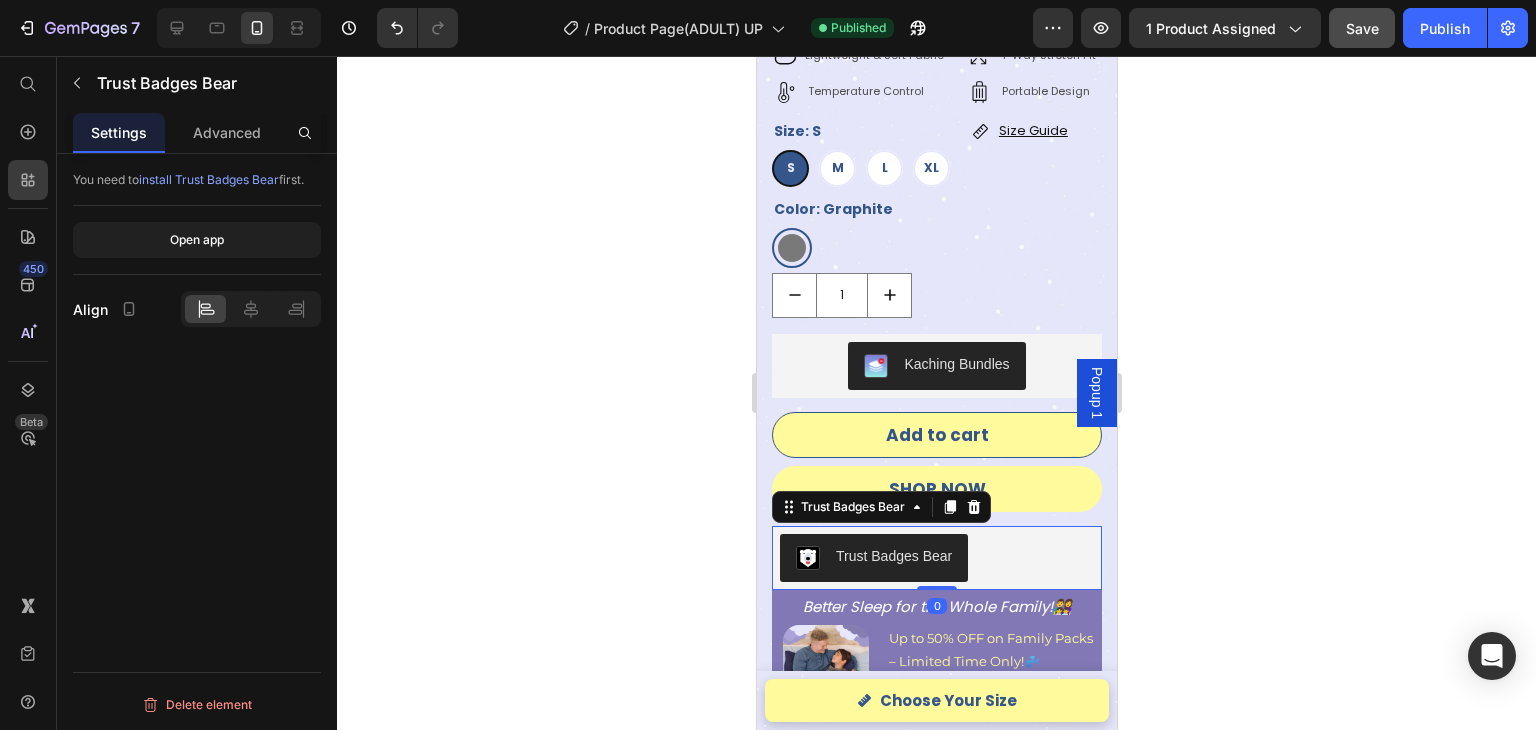 drag, startPoint x: 941, startPoint y: 585, endPoint x: 939, endPoint y: 567, distance: 18.110771 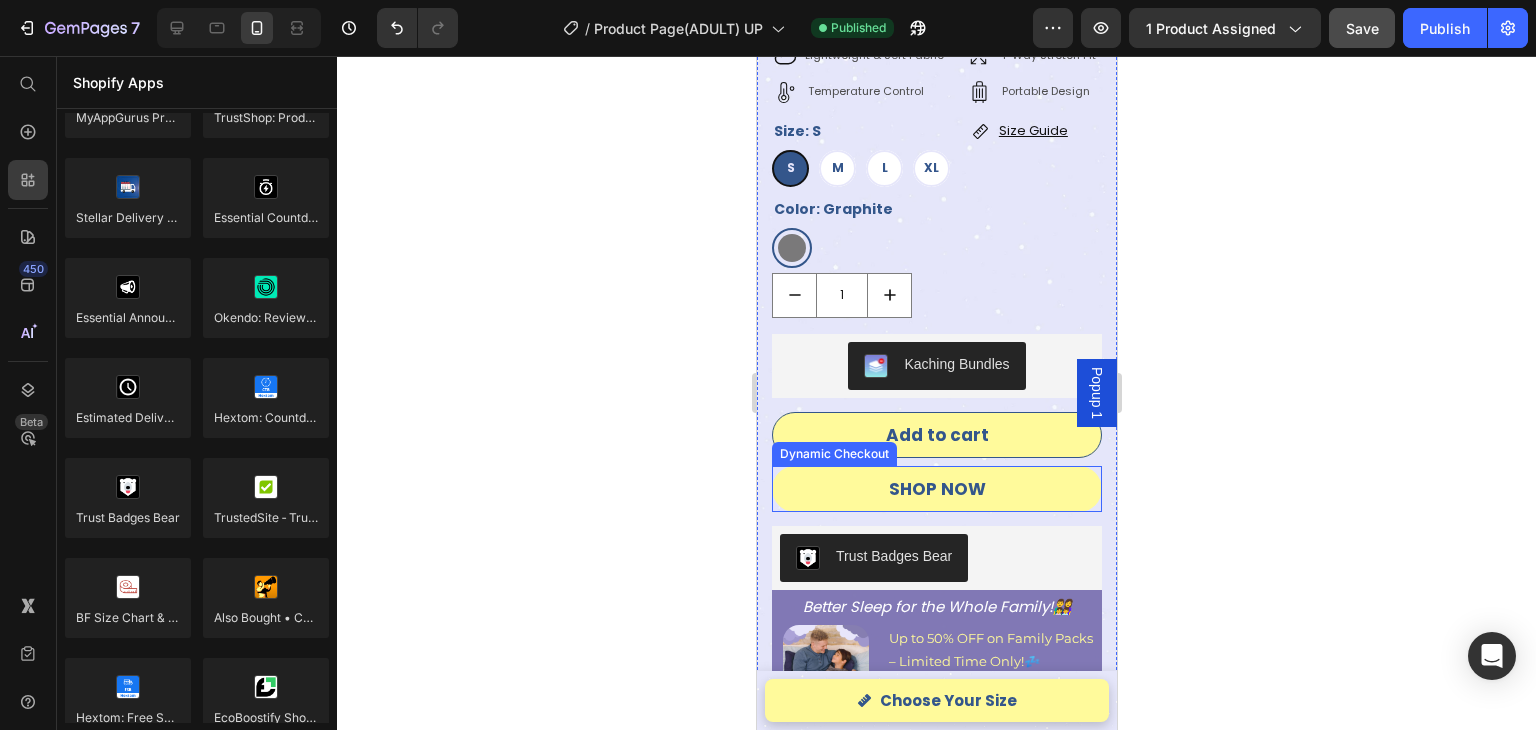 drag, startPoint x: 1018, startPoint y: 477, endPoint x: 939, endPoint y: 499, distance: 82.006096 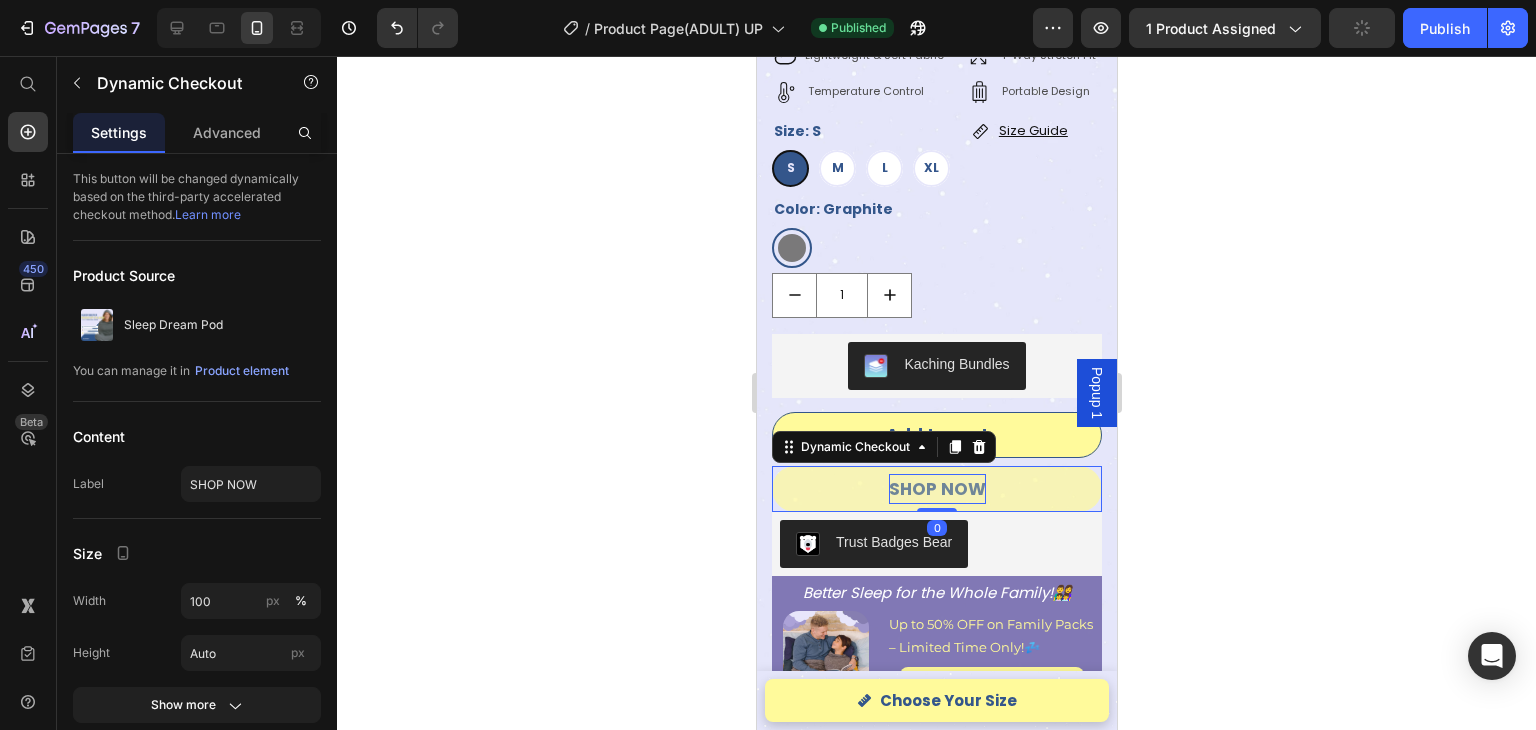 drag, startPoint x: 932, startPoint y: 509, endPoint x: 933, endPoint y: 485, distance: 24.020824 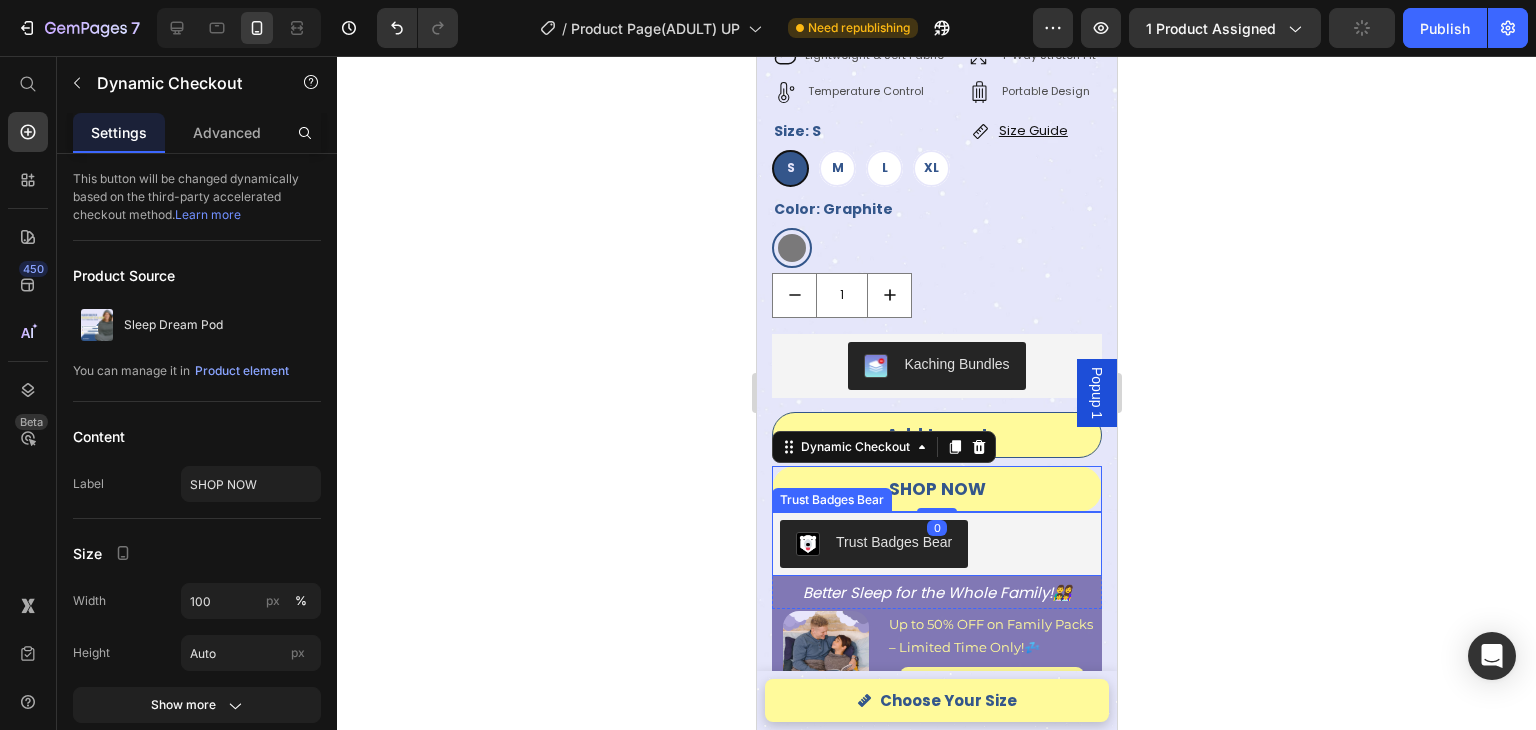 click on "Trust Badges Bear" at bounding box center [873, 544] 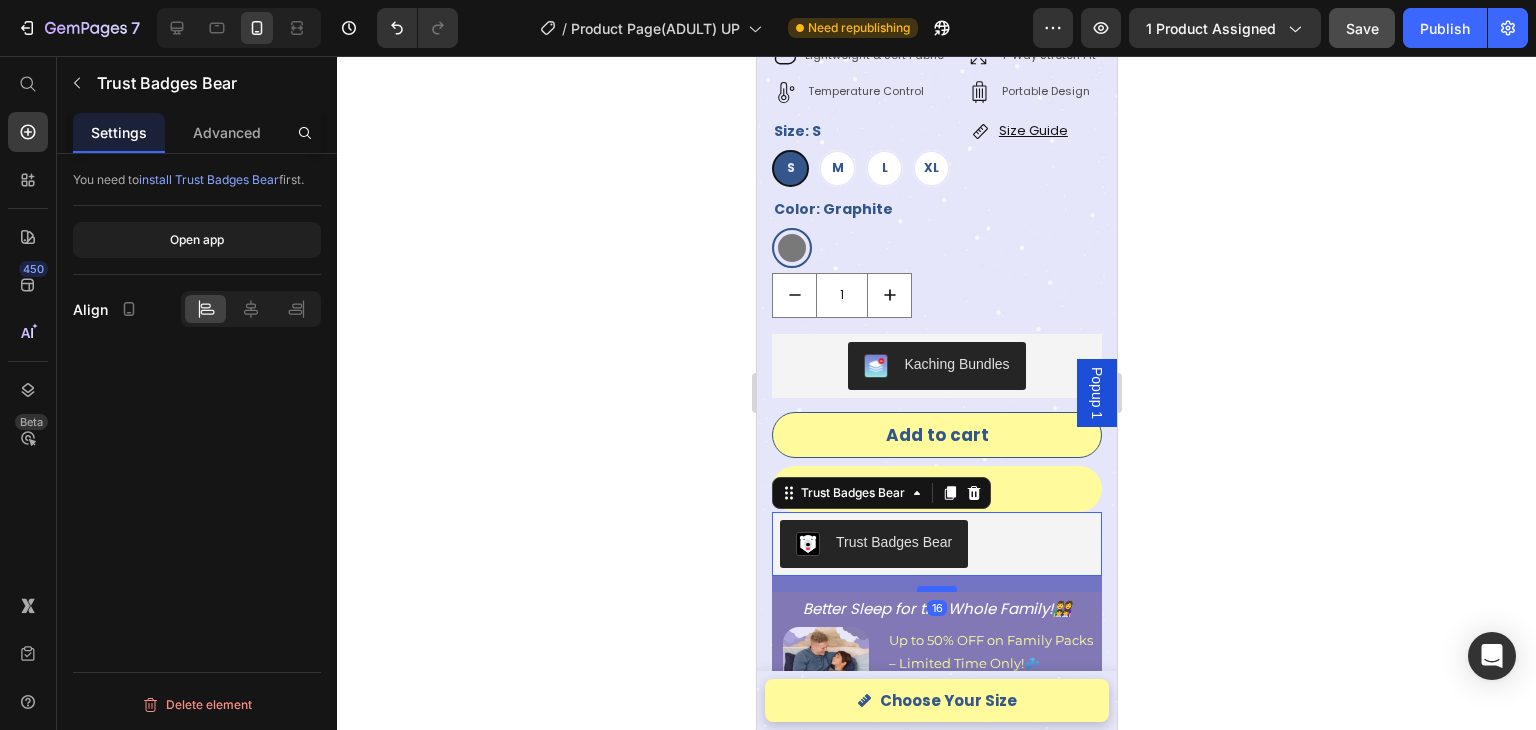 drag, startPoint x: 924, startPoint y: 556, endPoint x: 924, endPoint y: 572, distance: 16 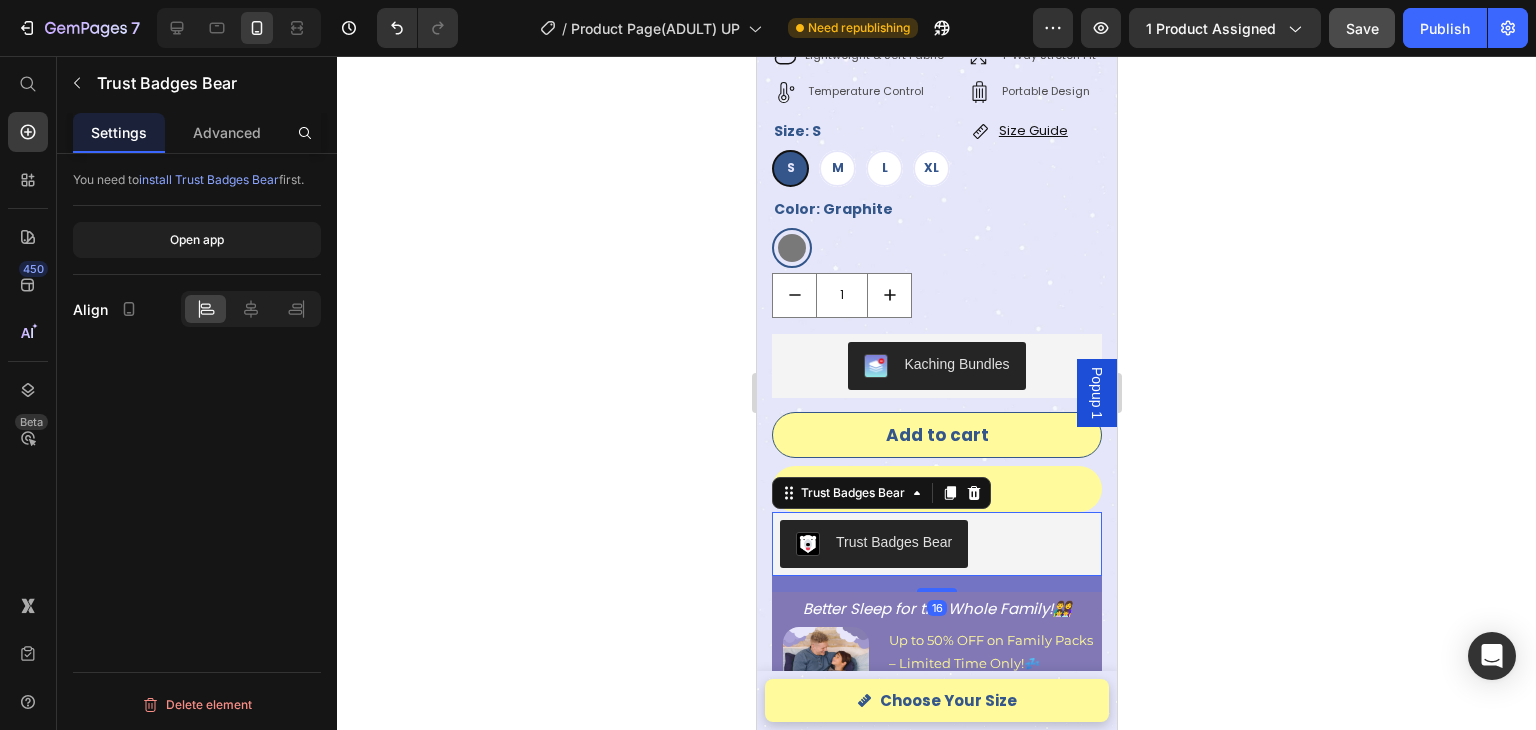 click 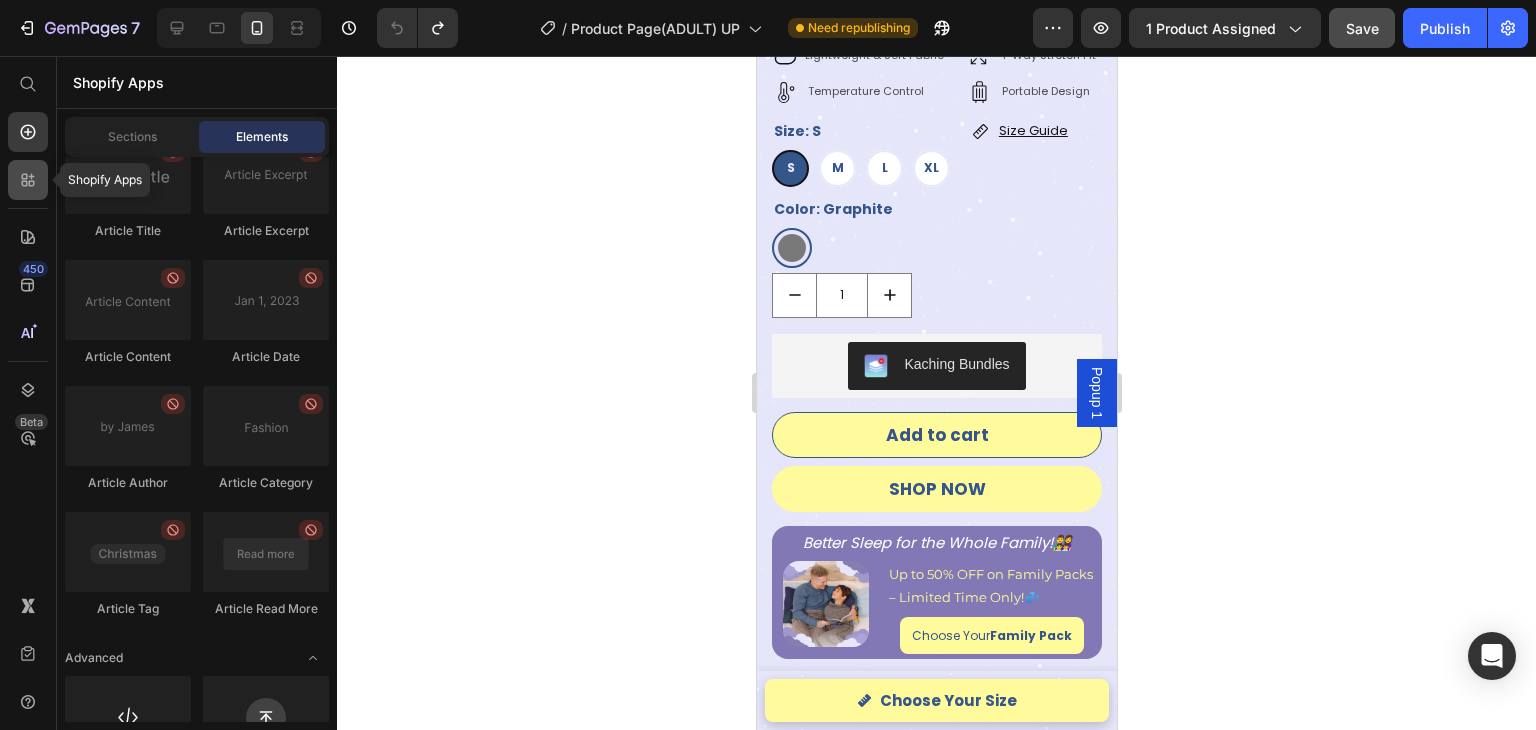 click 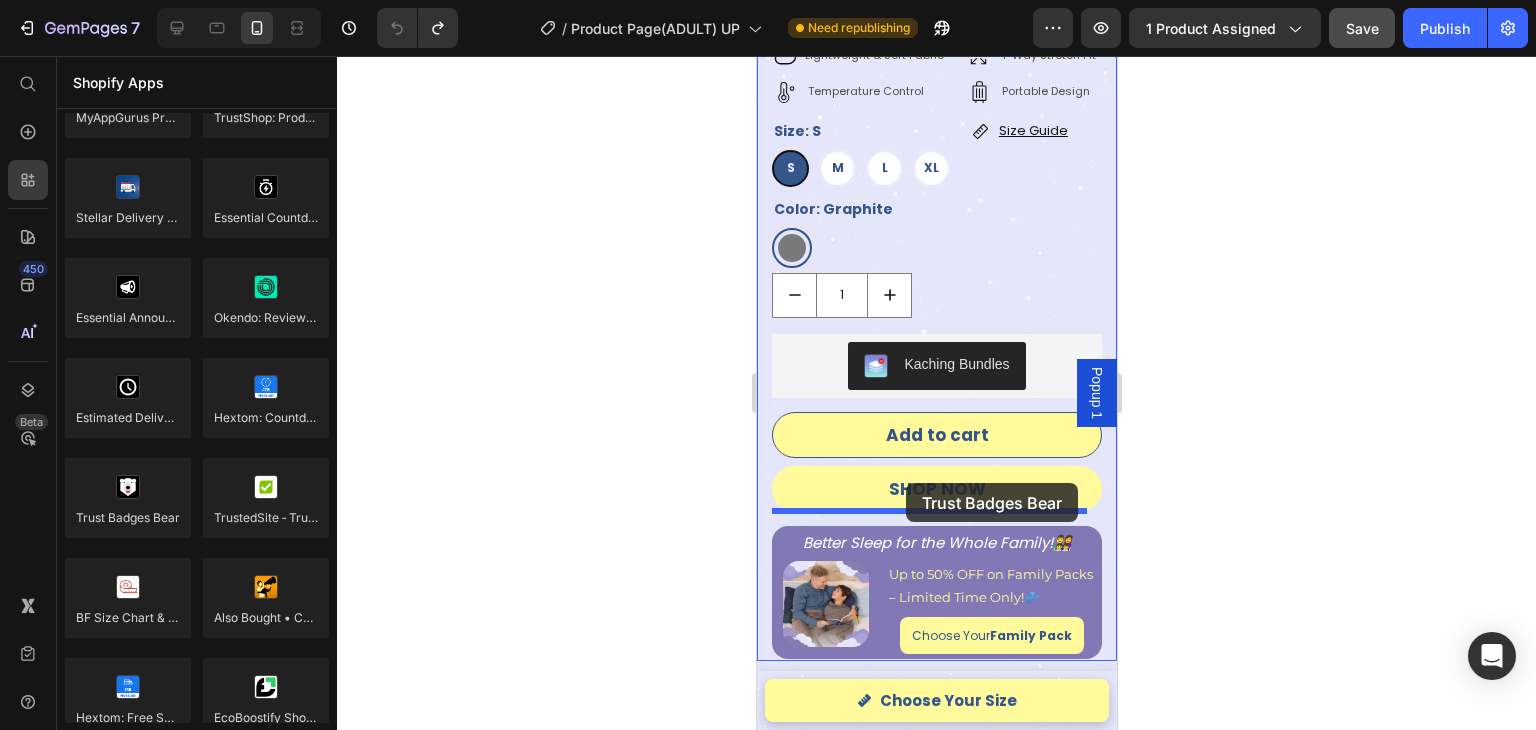 drag, startPoint x: 886, startPoint y: 566, endPoint x: 905, endPoint y: 483, distance: 85.146935 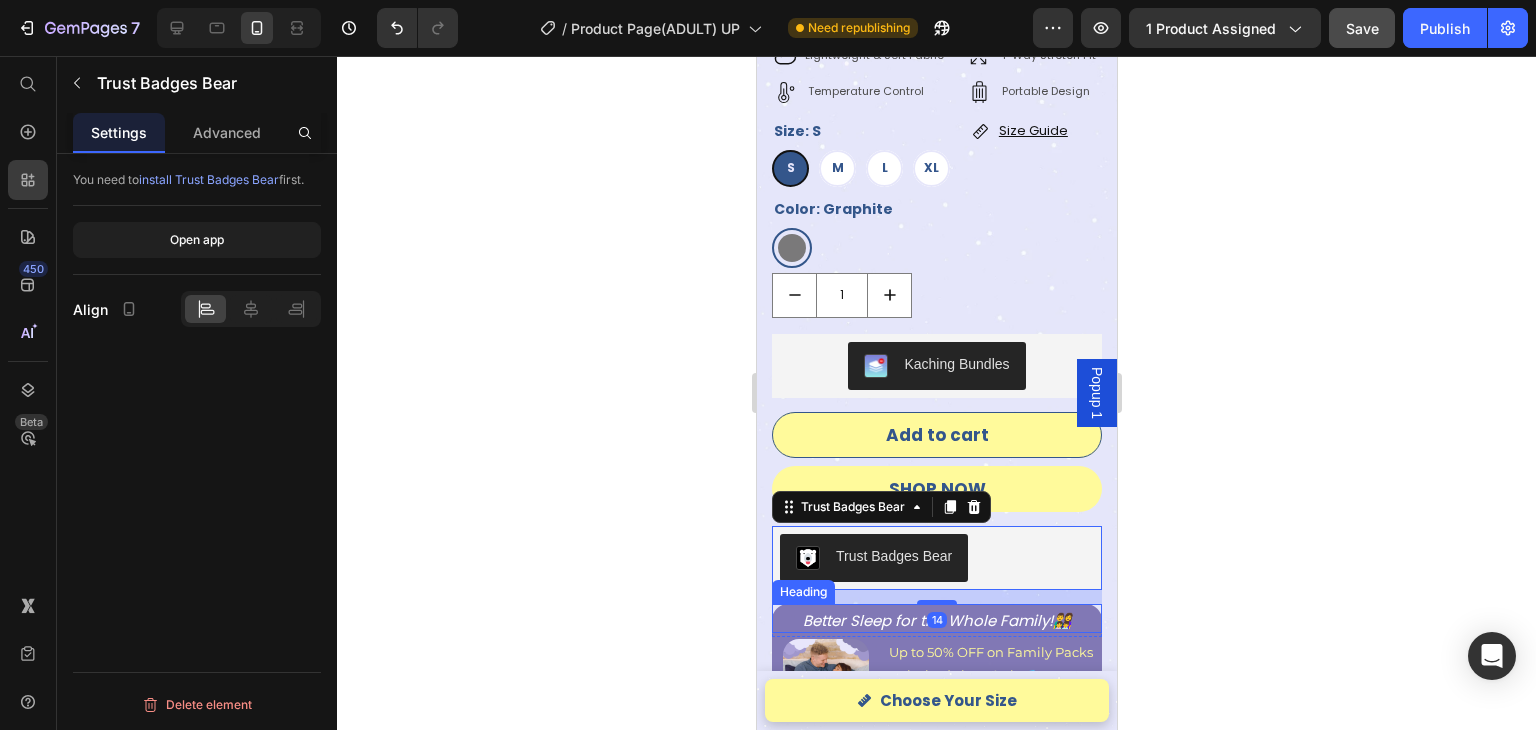 click on "Better Sleep for the Whole Family!👨‍👩‍👧‍👦 Heading" at bounding box center (936, 618) 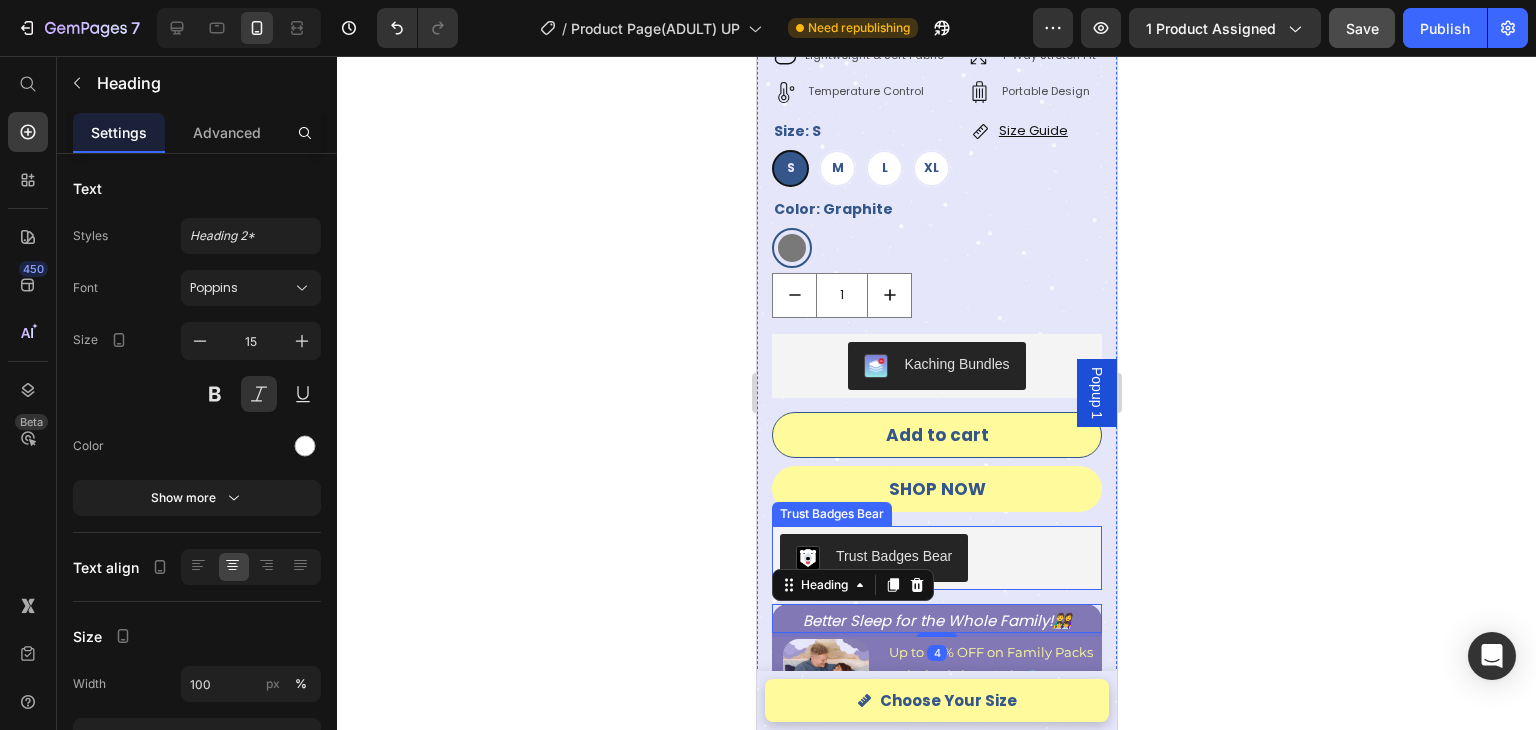click on "Trust Badges Bear" at bounding box center [936, 558] 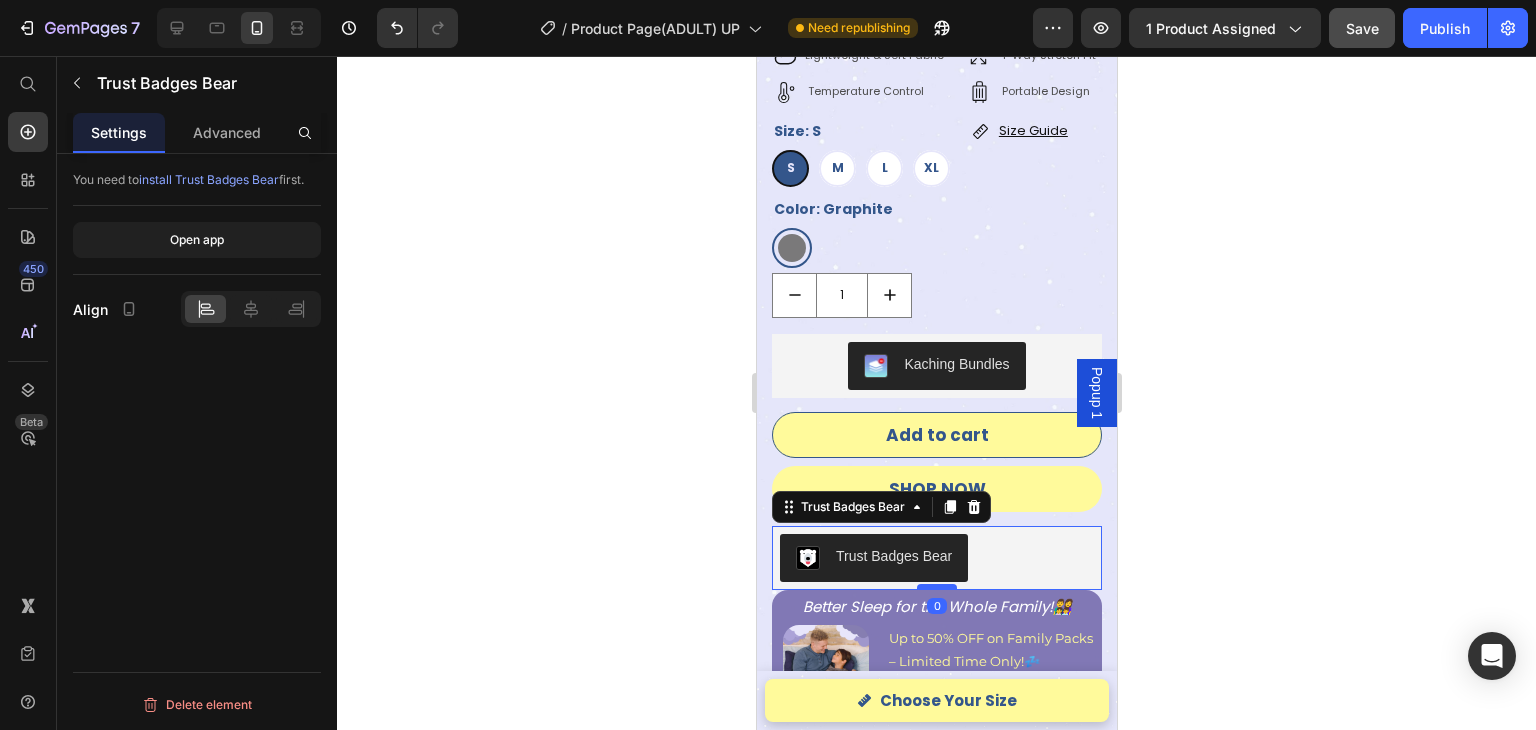 drag, startPoint x: 937, startPoint y: 588, endPoint x: 945, endPoint y: 571, distance: 18.788294 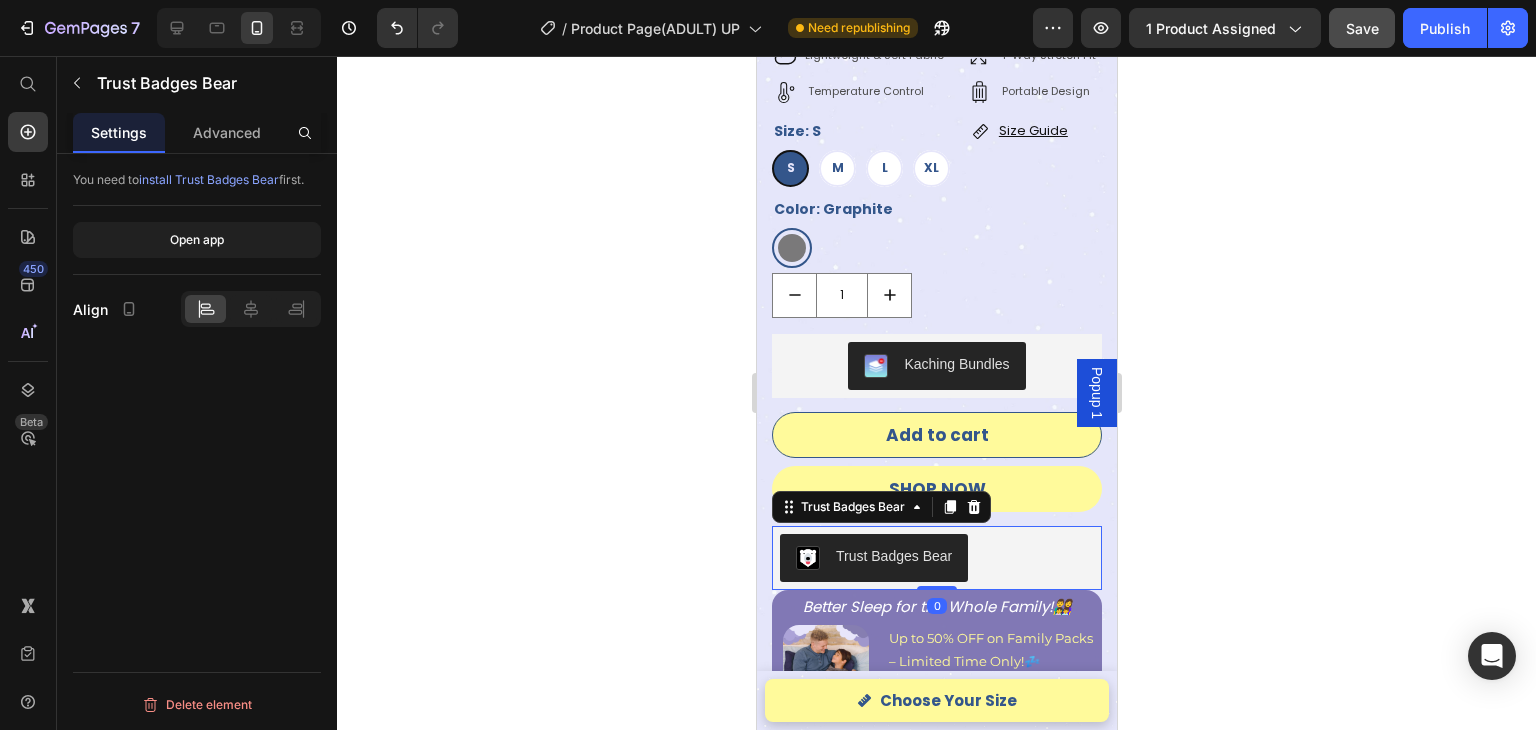 click on "Trust Badges Bear" at bounding box center (936, 558) 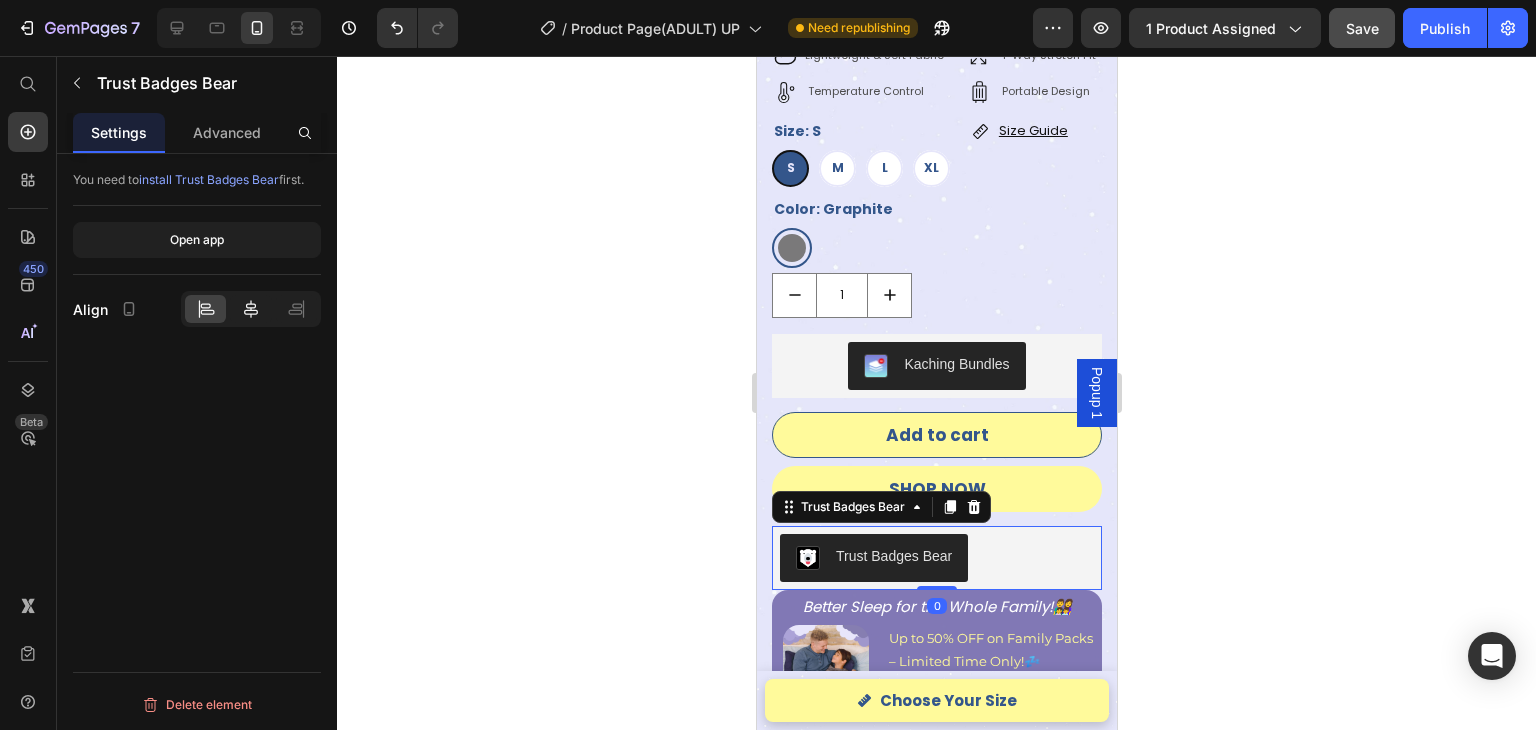 click 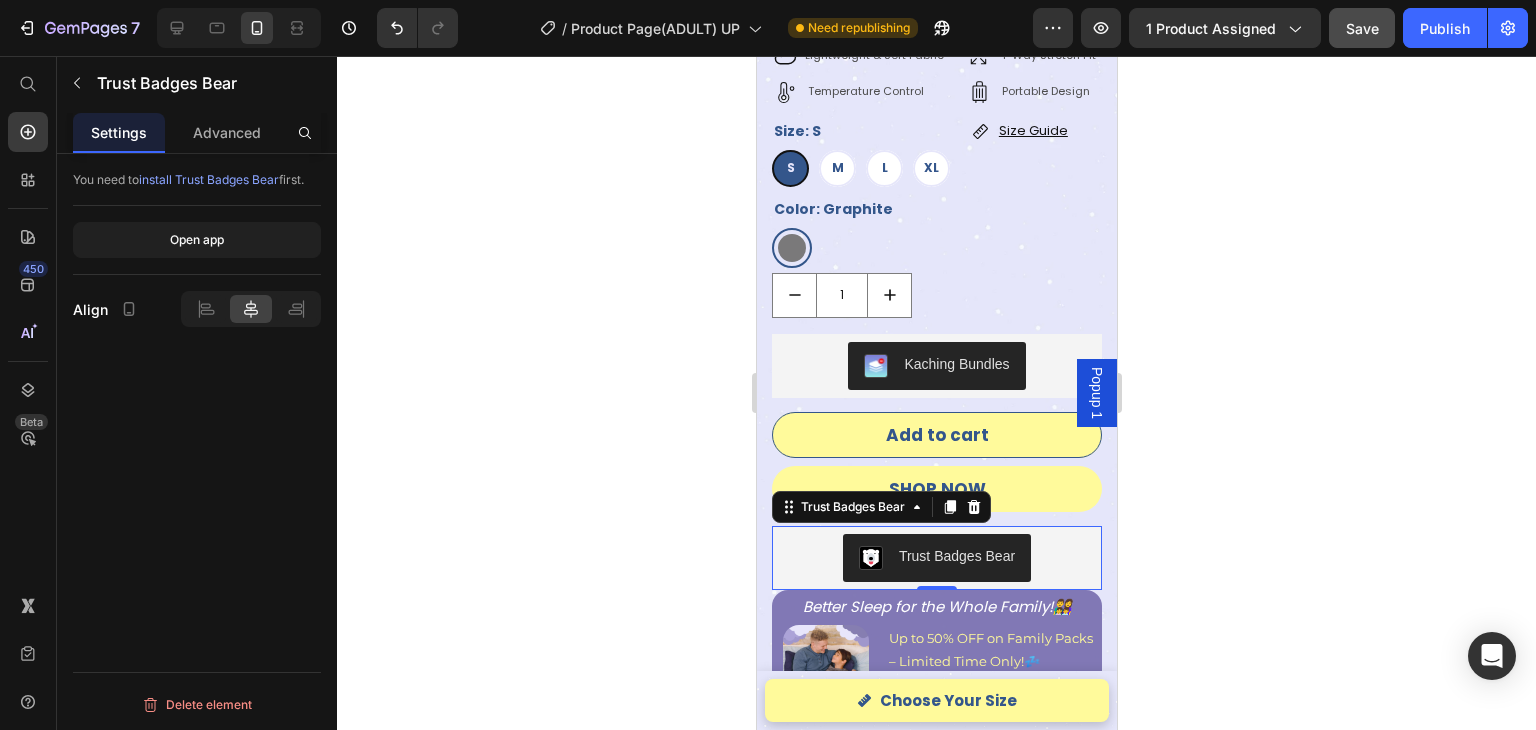 click 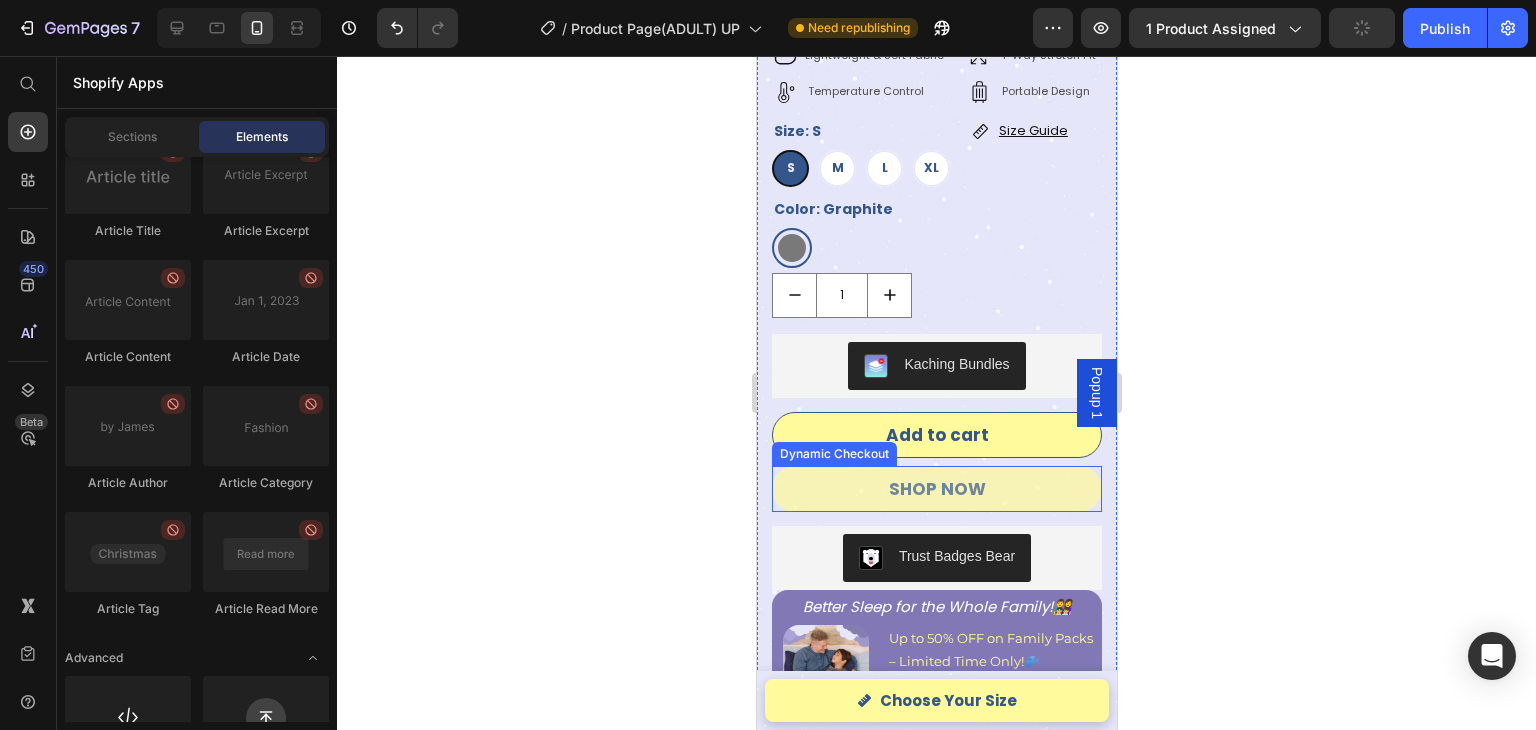click on "SHOP NOW" at bounding box center (936, 489) 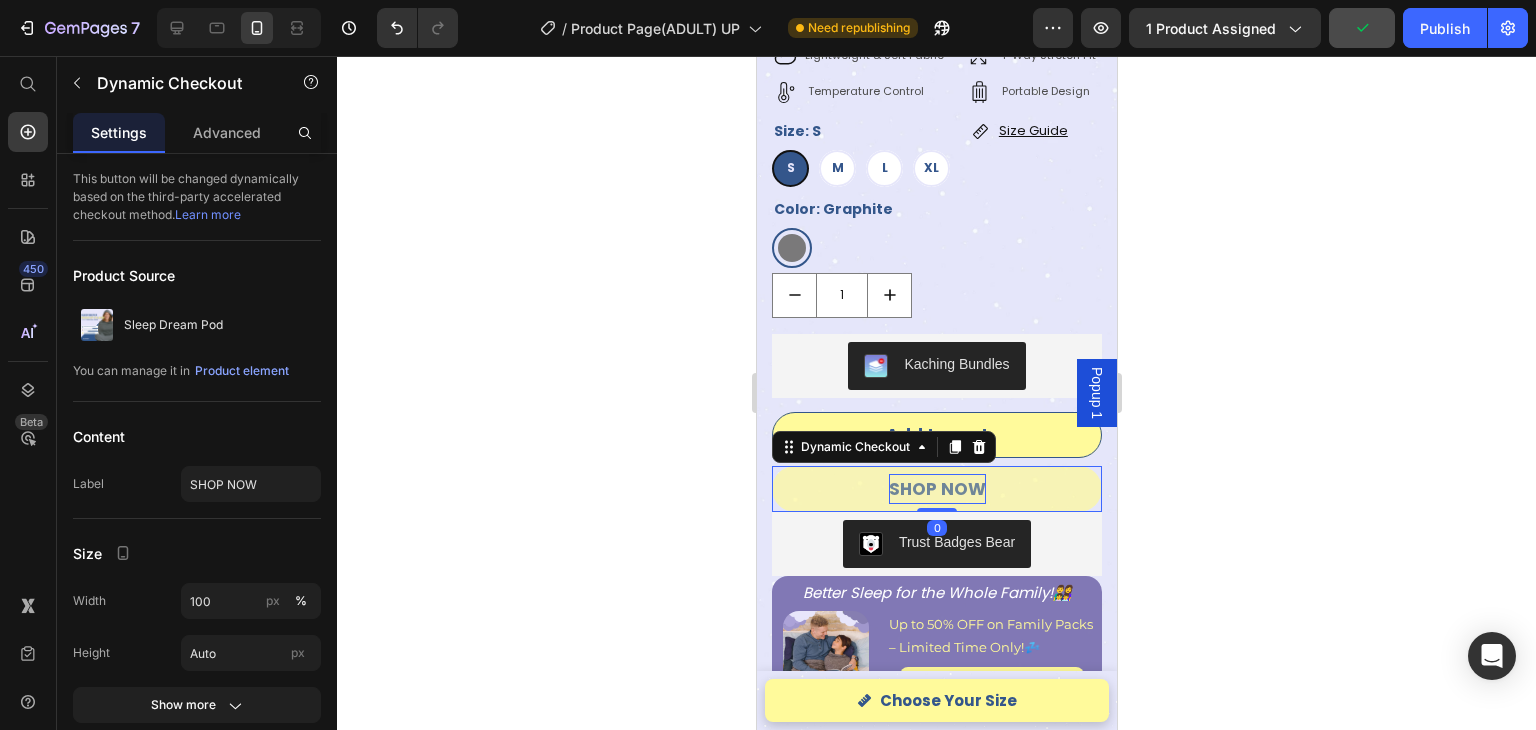 drag, startPoint x: 932, startPoint y: 505, endPoint x: 945, endPoint y: 464, distance: 43.011627 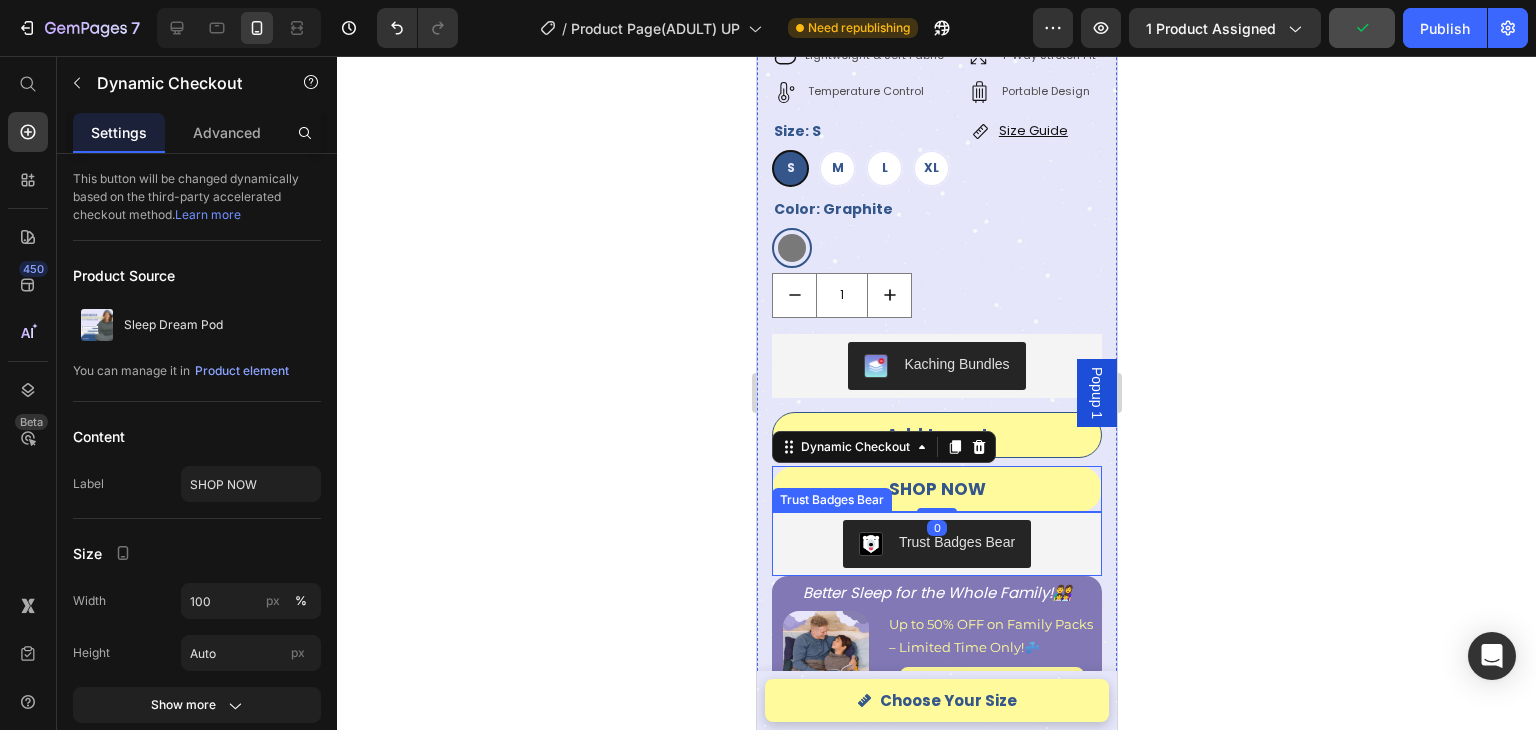 click on "Trust Badges Bear" at bounding box center [936, 544] 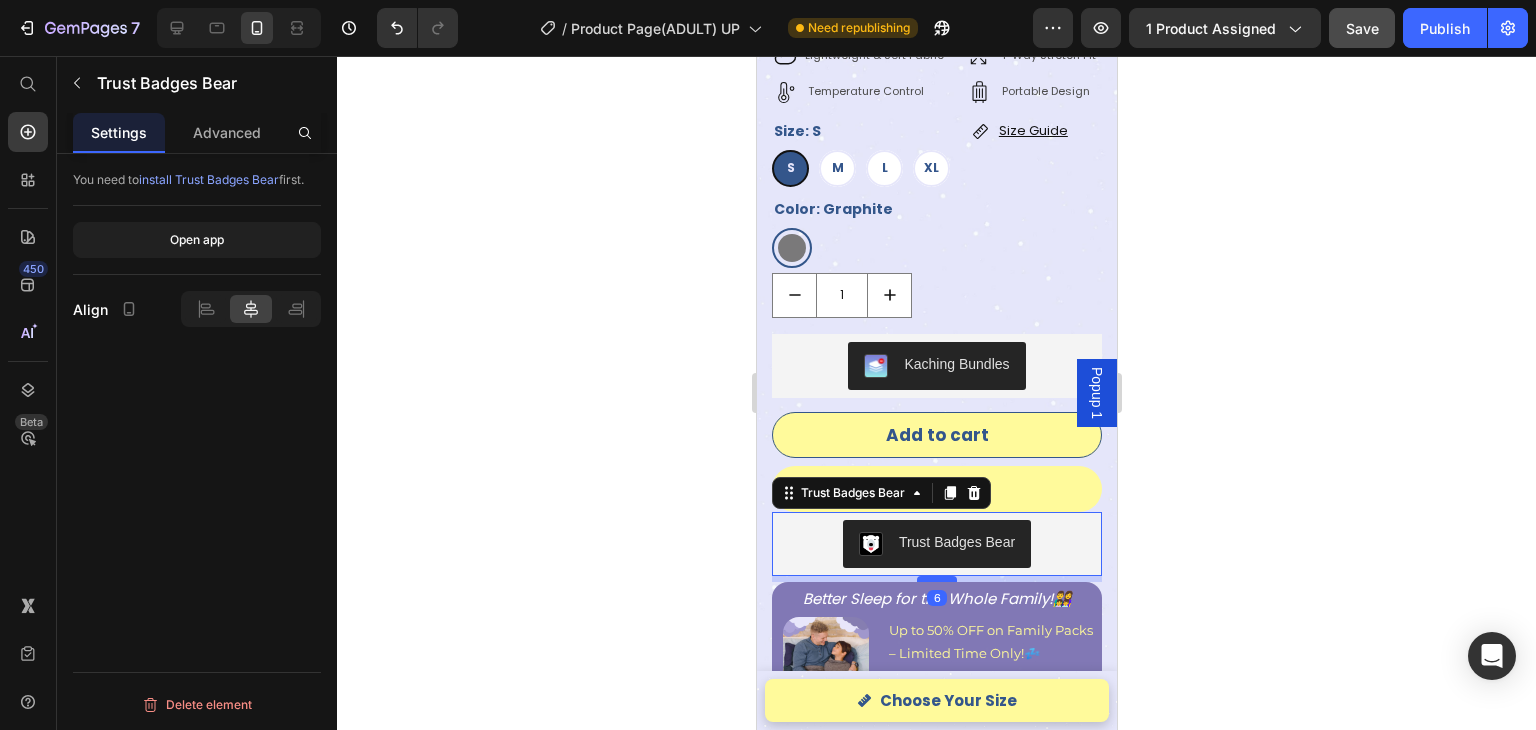 click at bounding box center [936, 579] 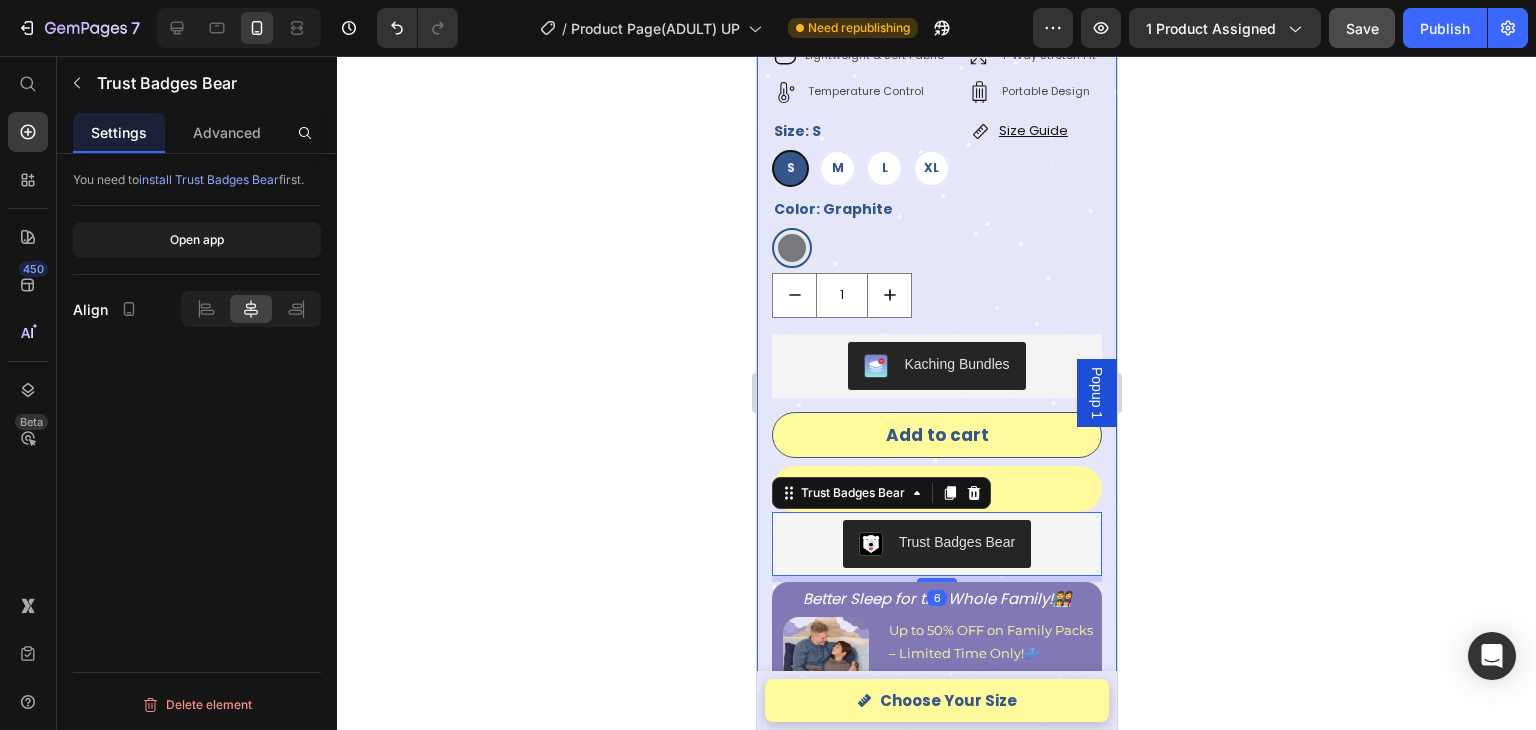 click 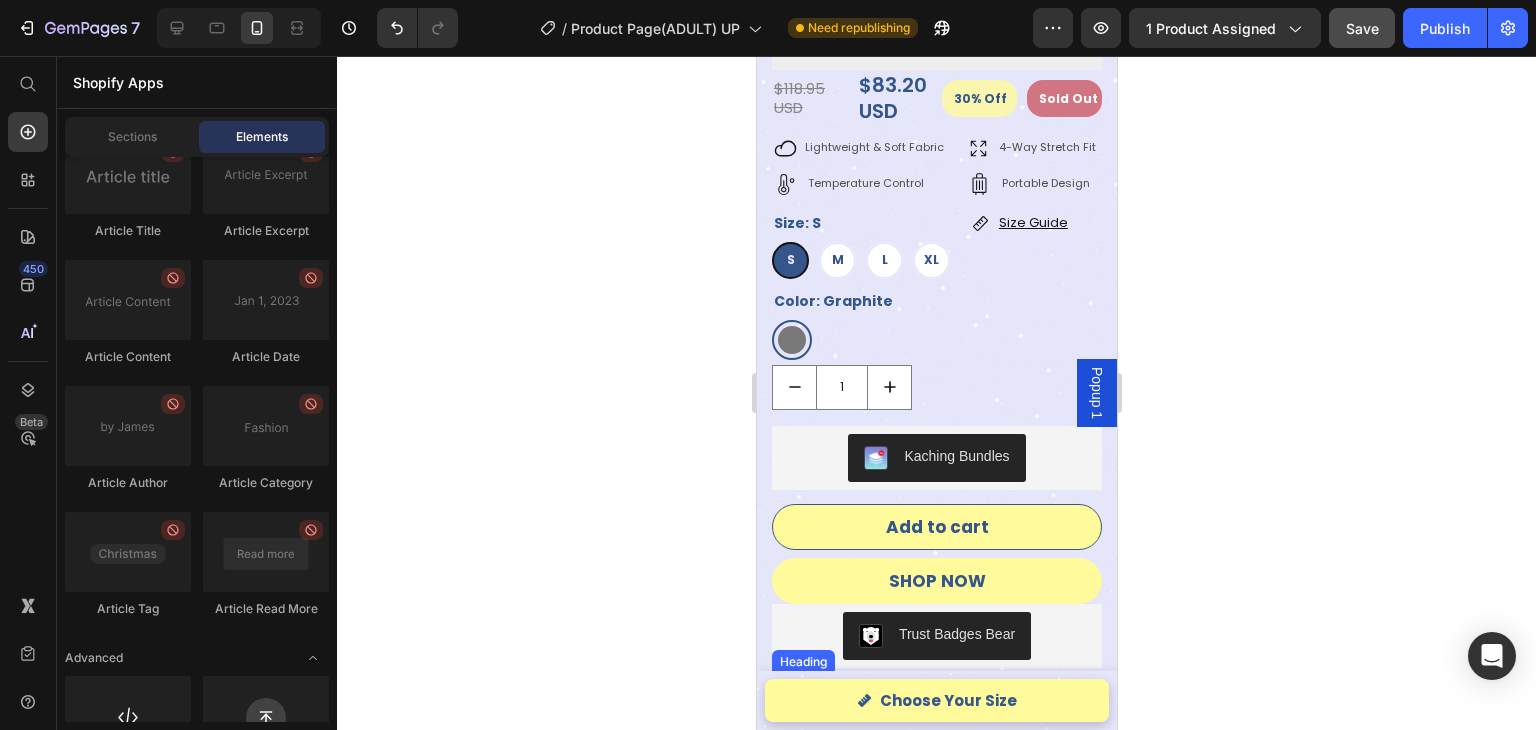 scroll, scrollTop: 330, scrollLeft: 0, axis: vertical 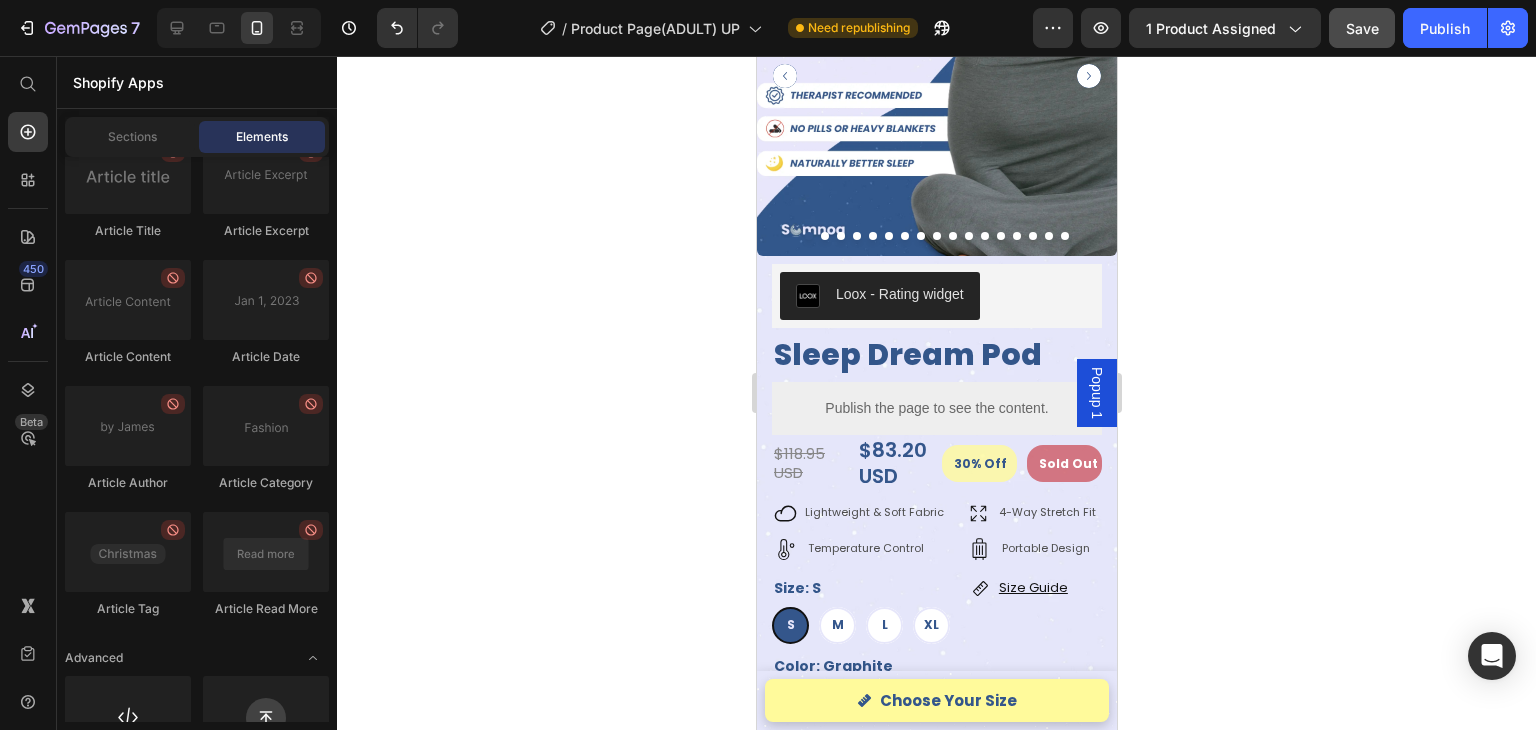 click on "Save" 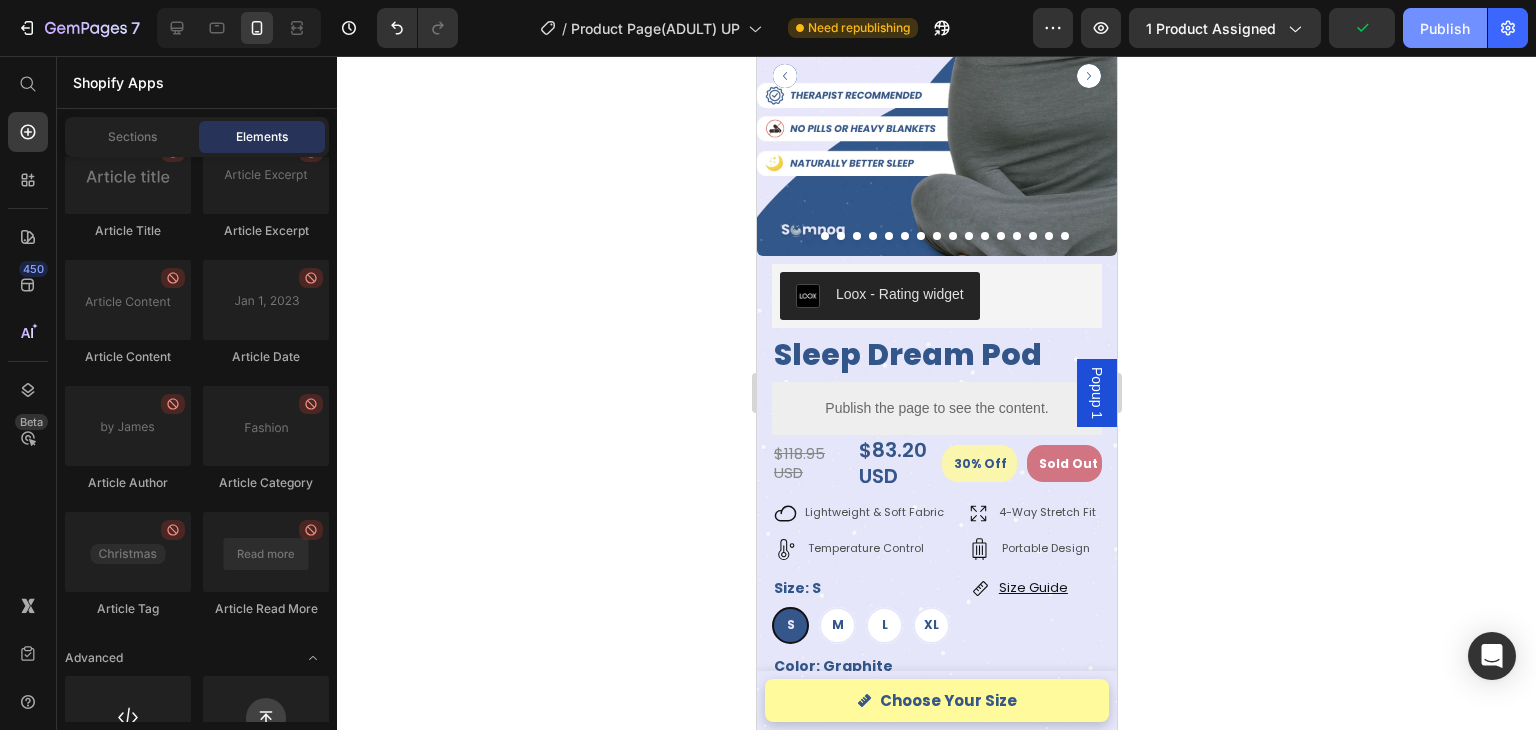 click on "Publish" at bounding box center [1445, 28] 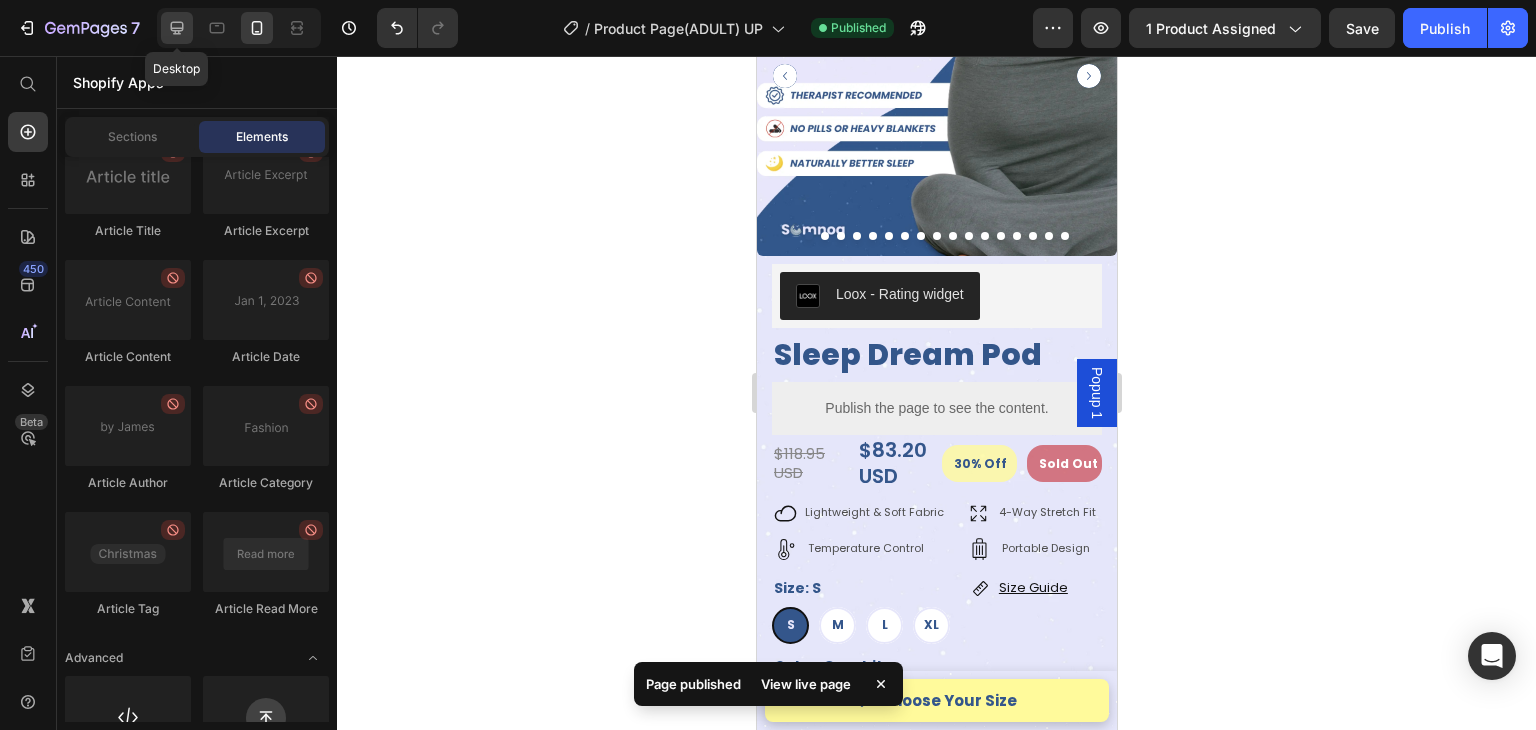 click 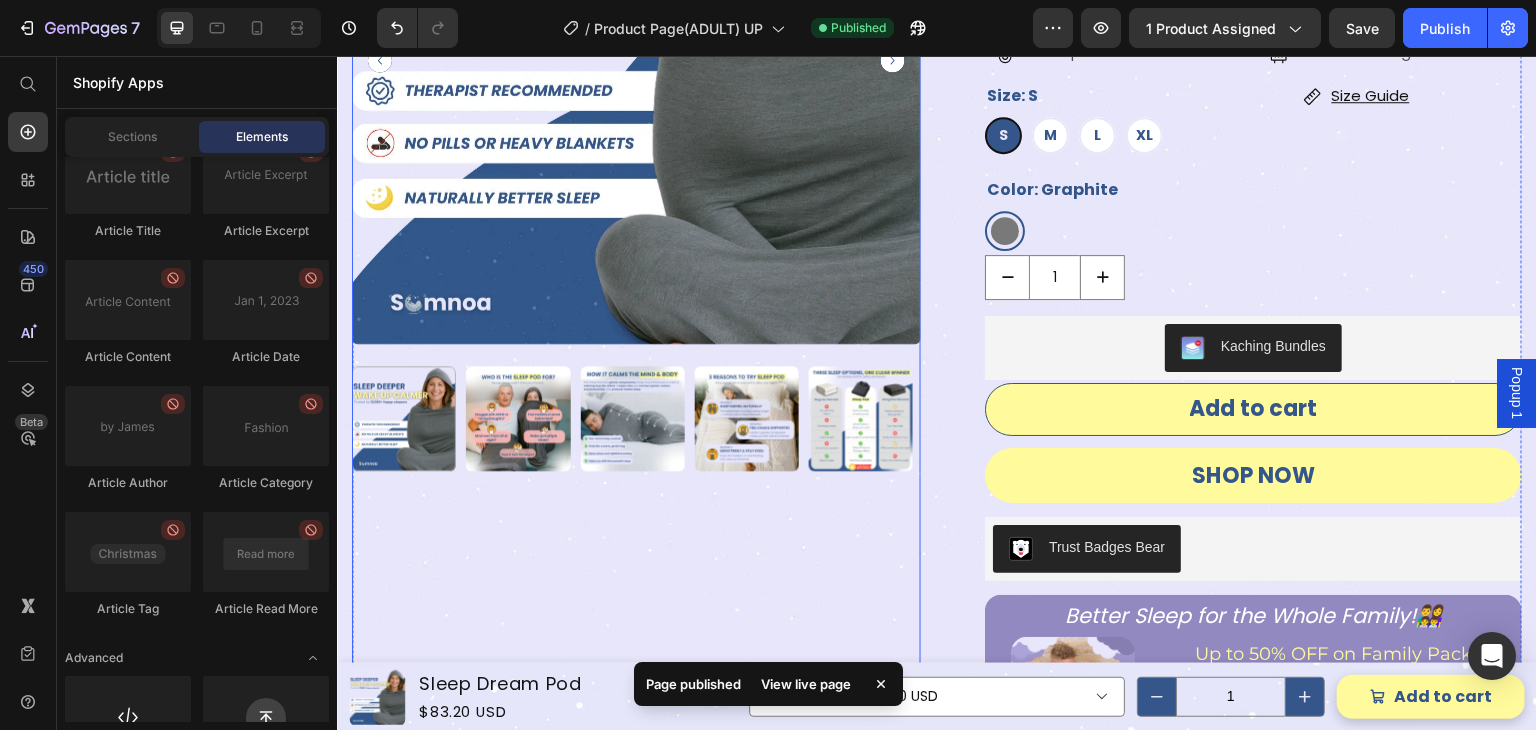 scroll, scrollTop: 516, scrollLeft: 0, axis: vertical 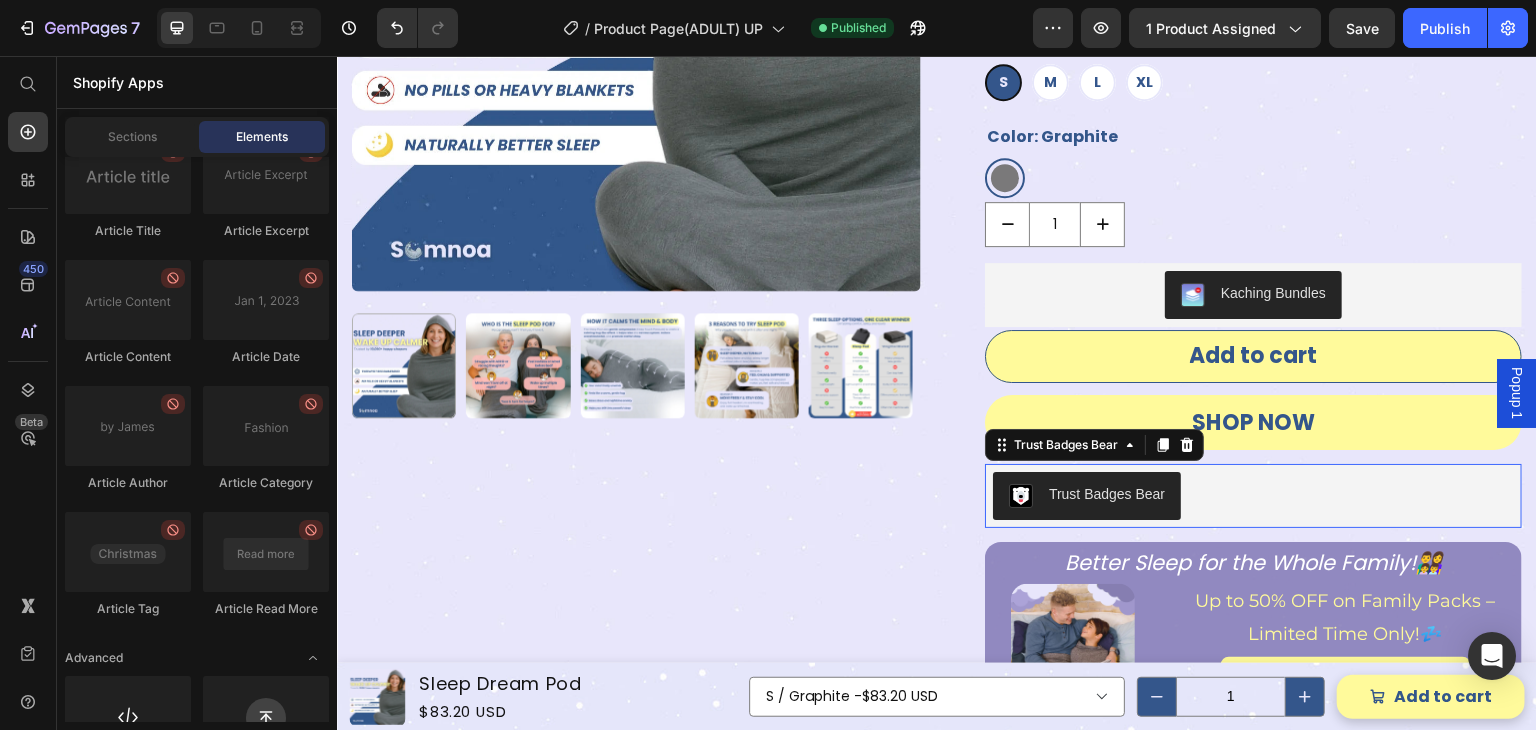 click on "Trust Badges Bear" at bounding box center [1253, 496] 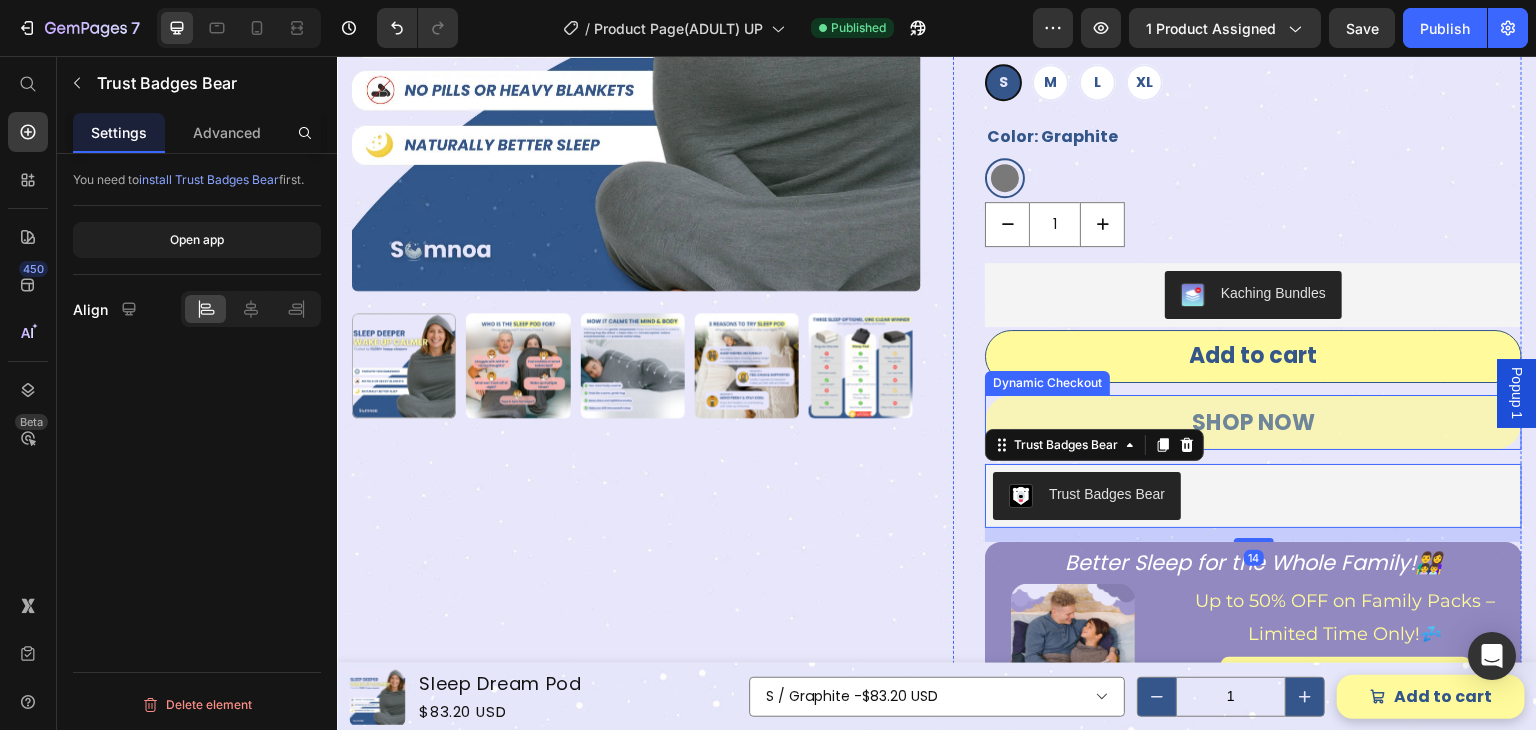 click on "SHOP NOW" at bounding box center (1253, 423) 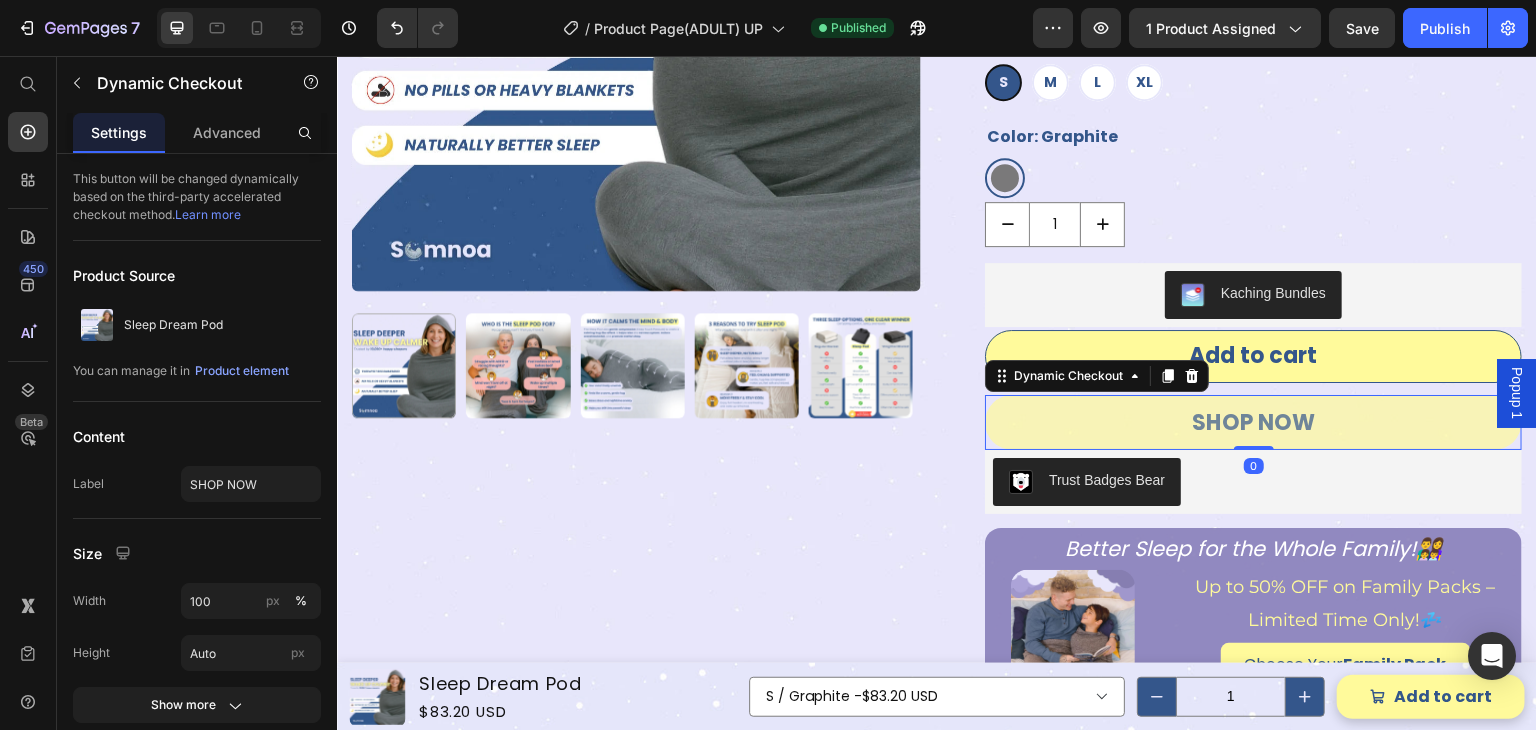 drag, startPoint x: 1251, startPoint y: 462, endPoint x: 1254, endPoint y: 398, distance: 64.070274 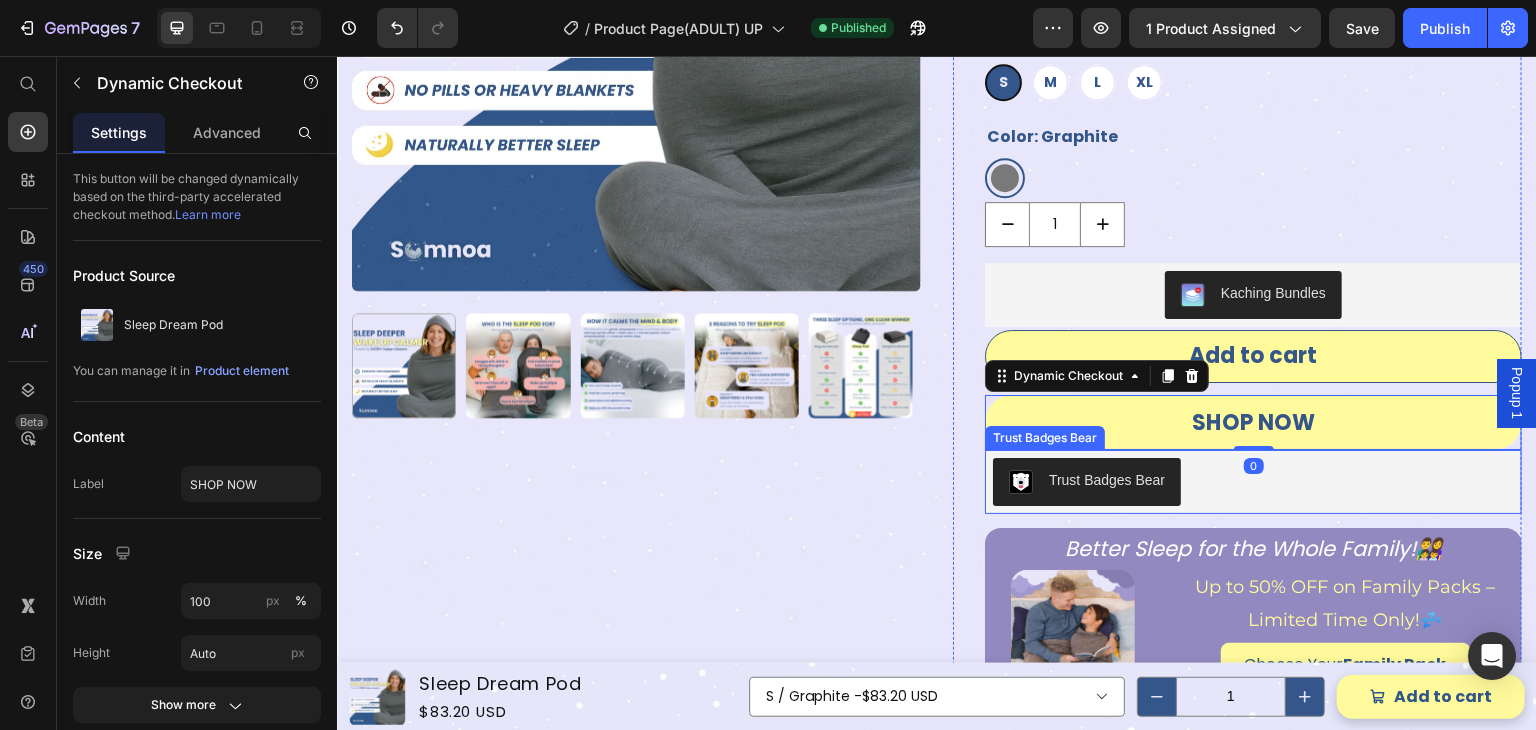 click on "Trust Badges Bear" at bounding box center (1253, 482) 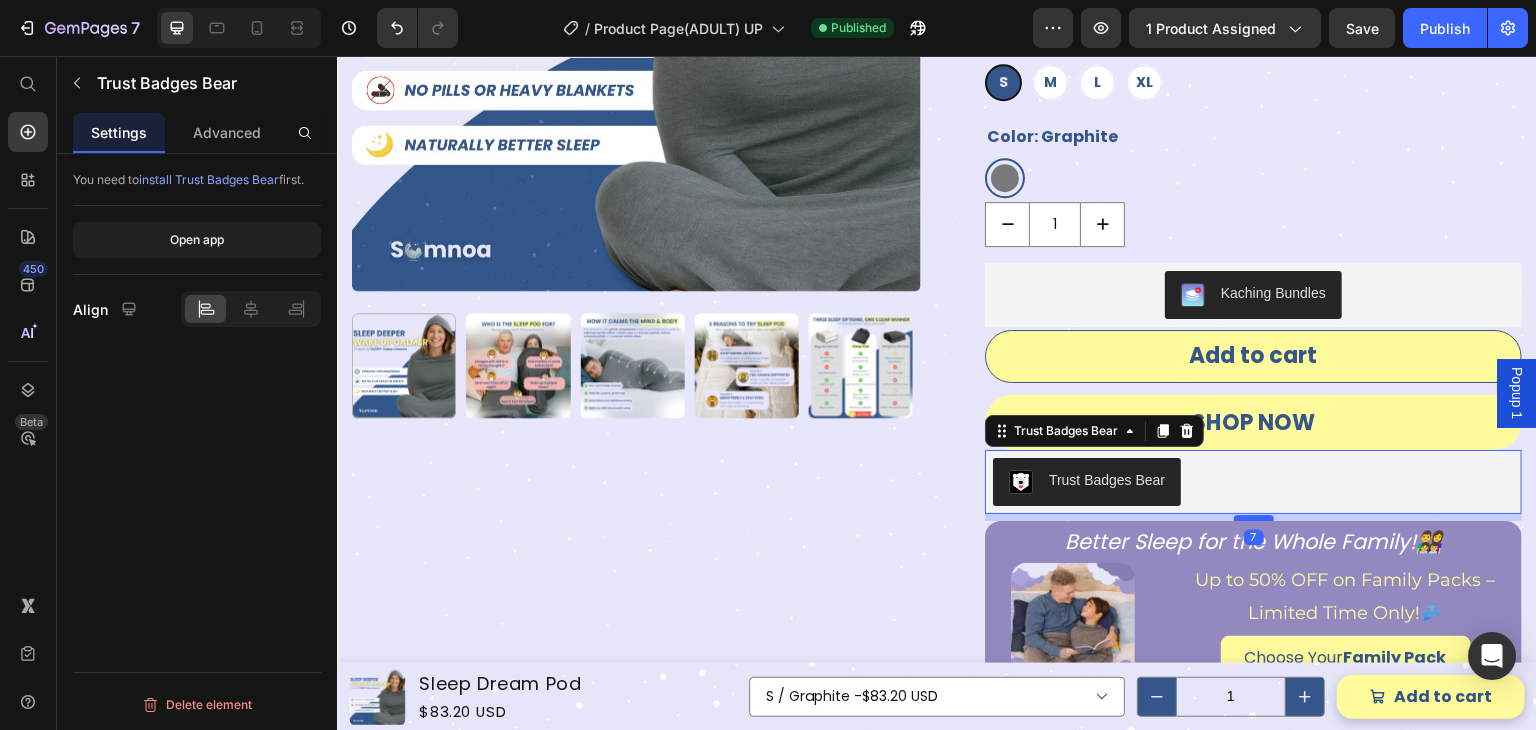 click at bounding box center [1254, 518] 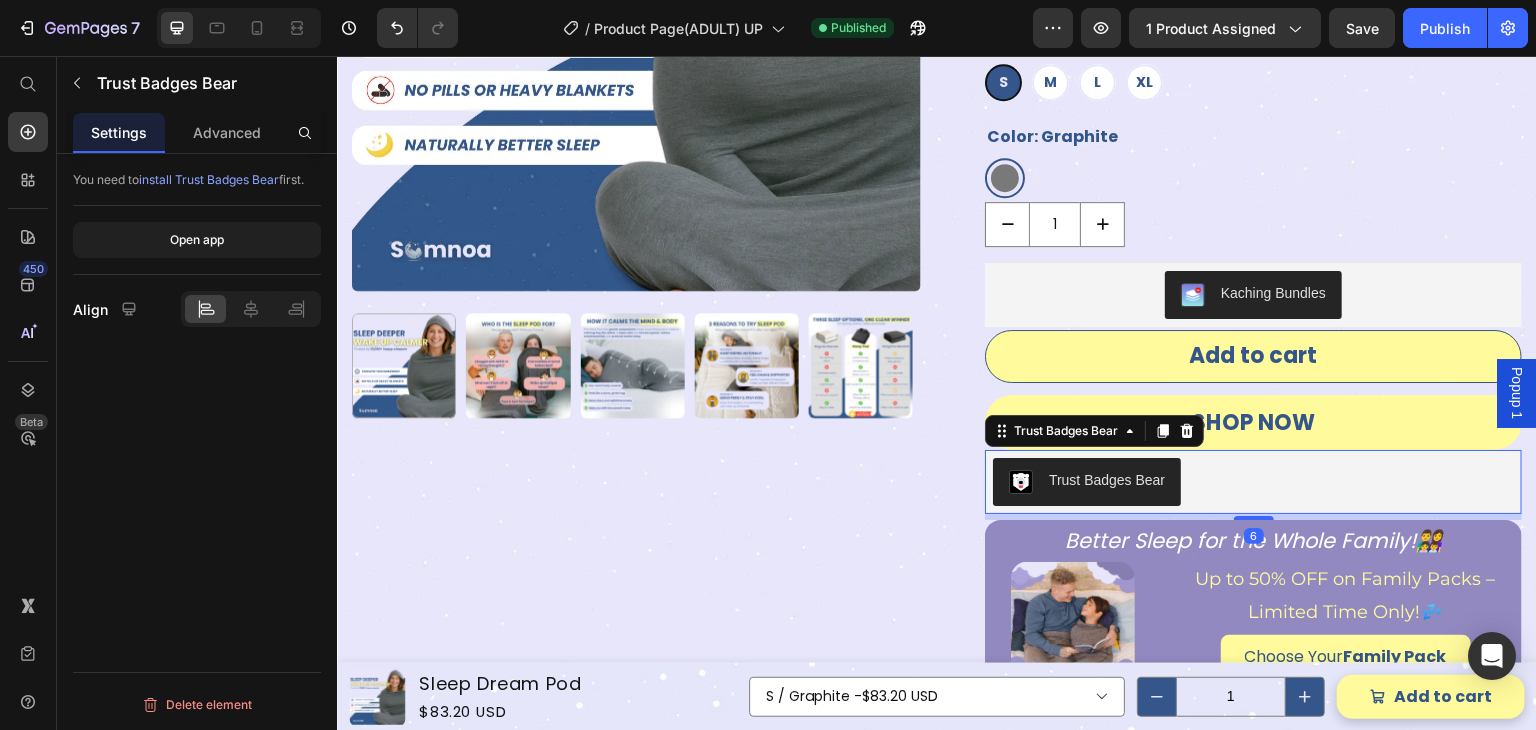 click on "Trust Badges Bear" at bounding box center [1253, 482] 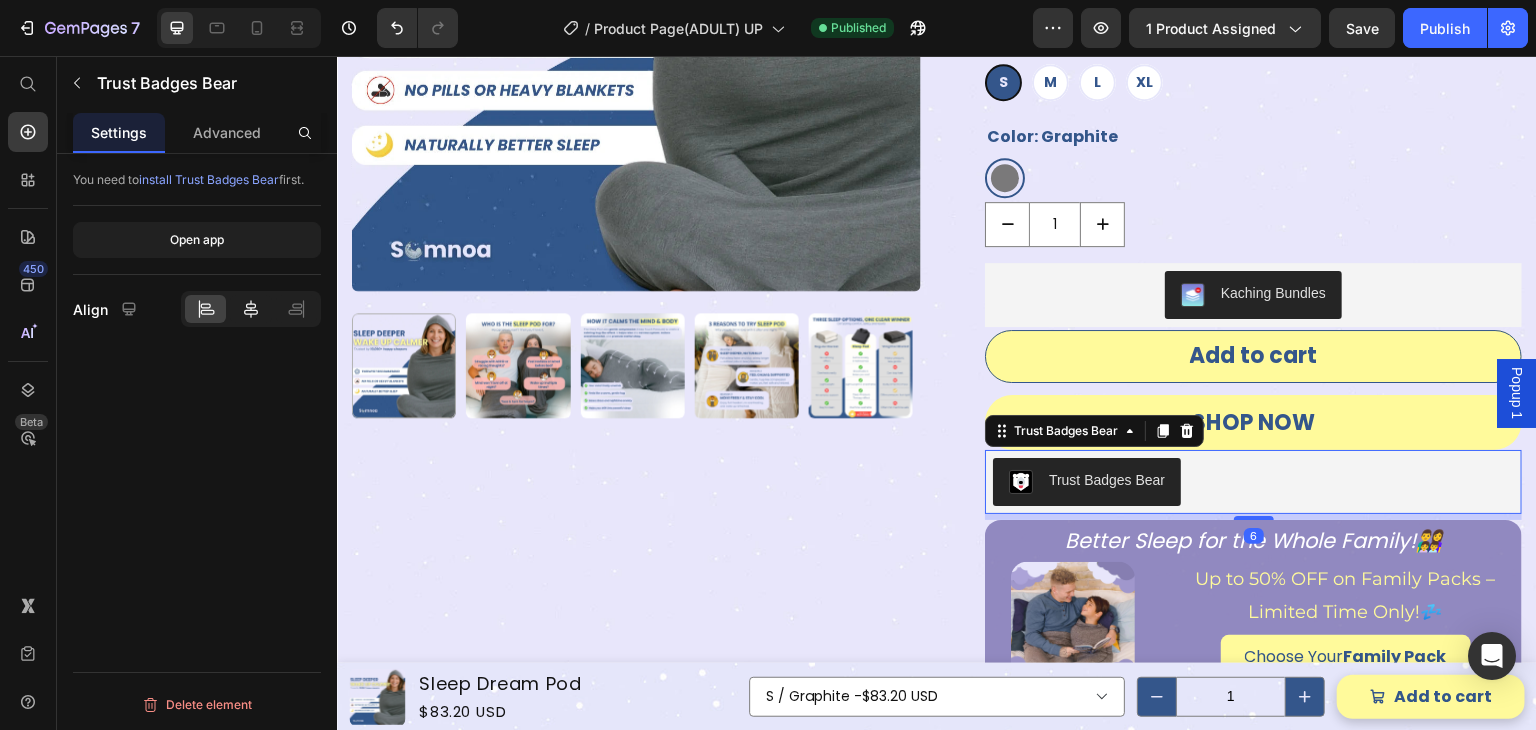 click 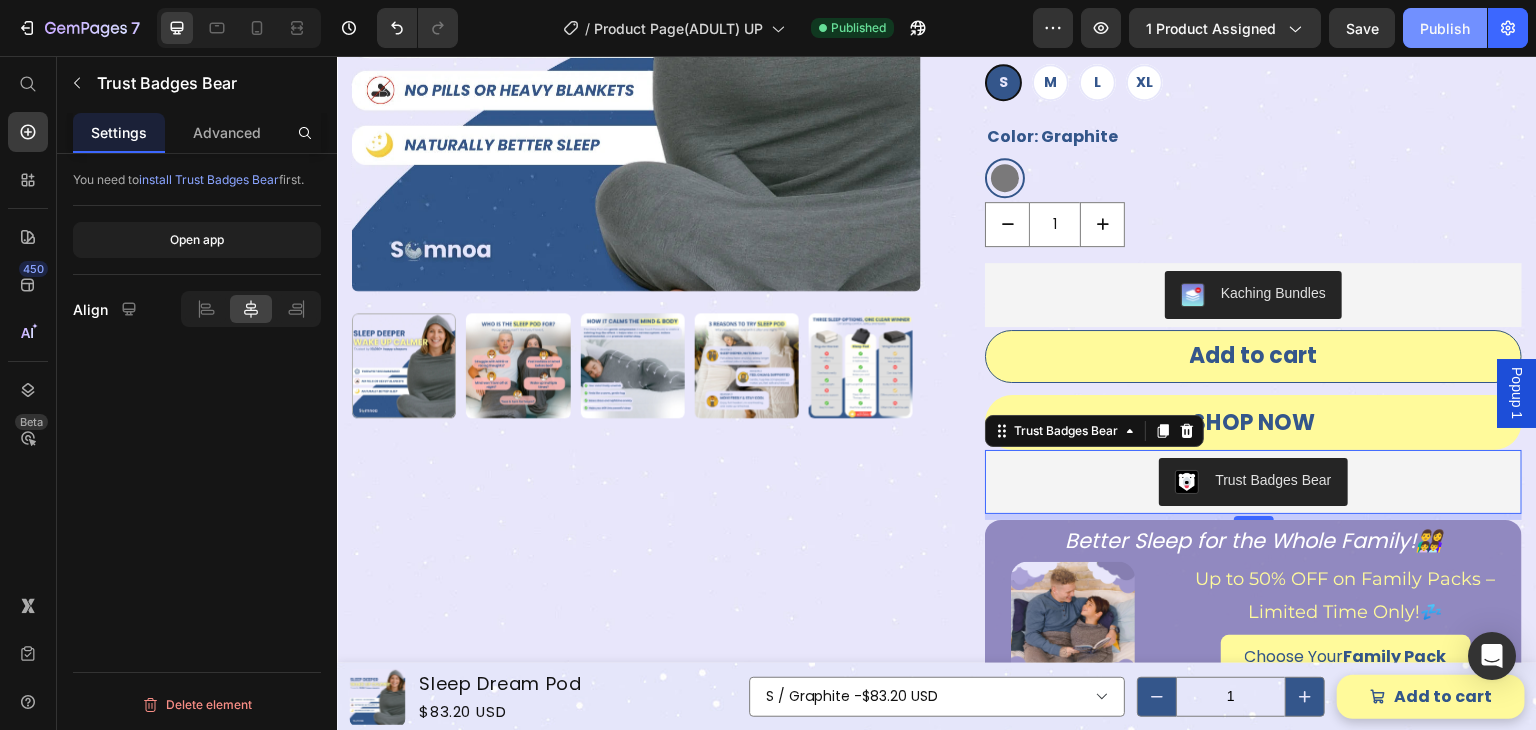 drag, startPoint x: 1439, startPoint y: 36, endPoint x: 875, endPoint y: 131, distance: 571.94495 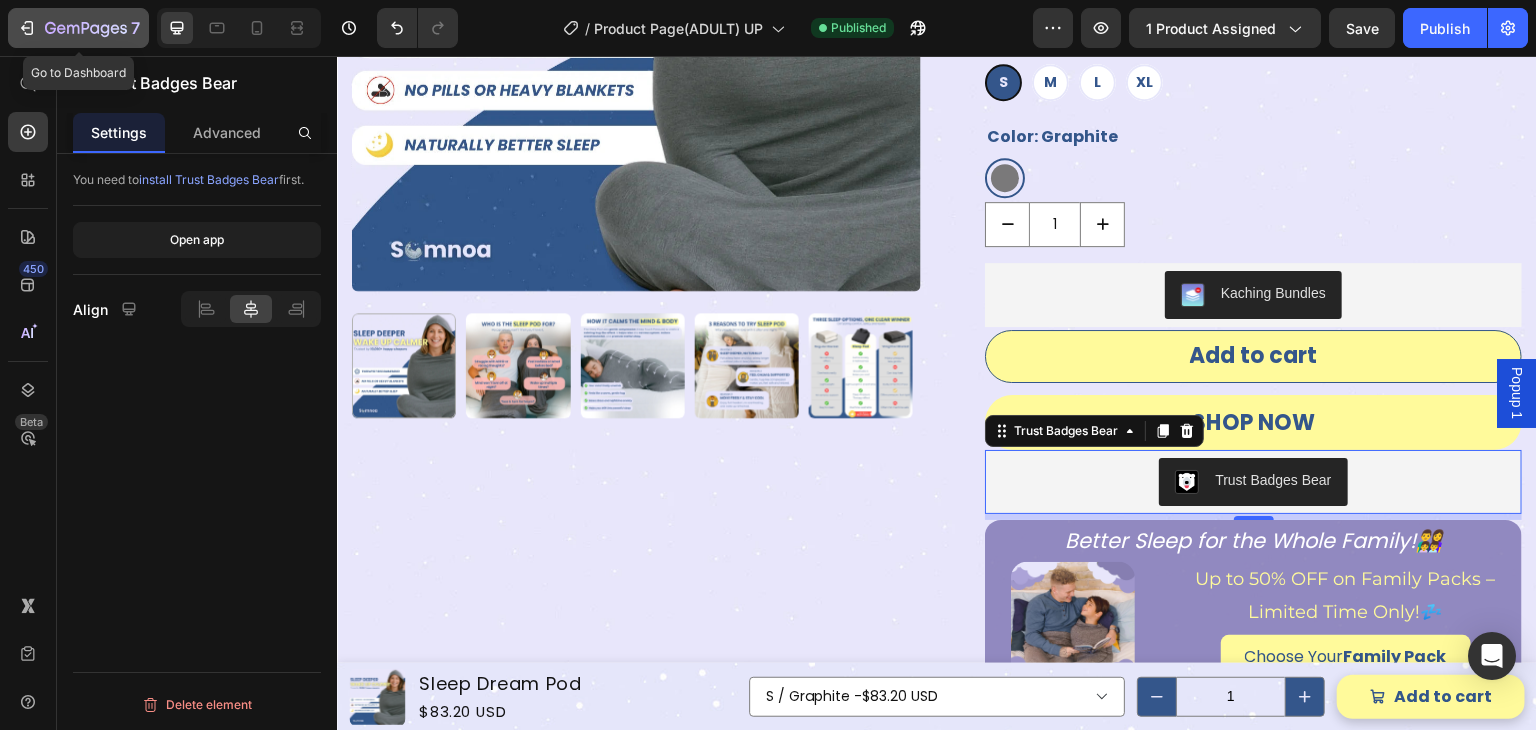 click on "7" at bounding box center [78, 28] 